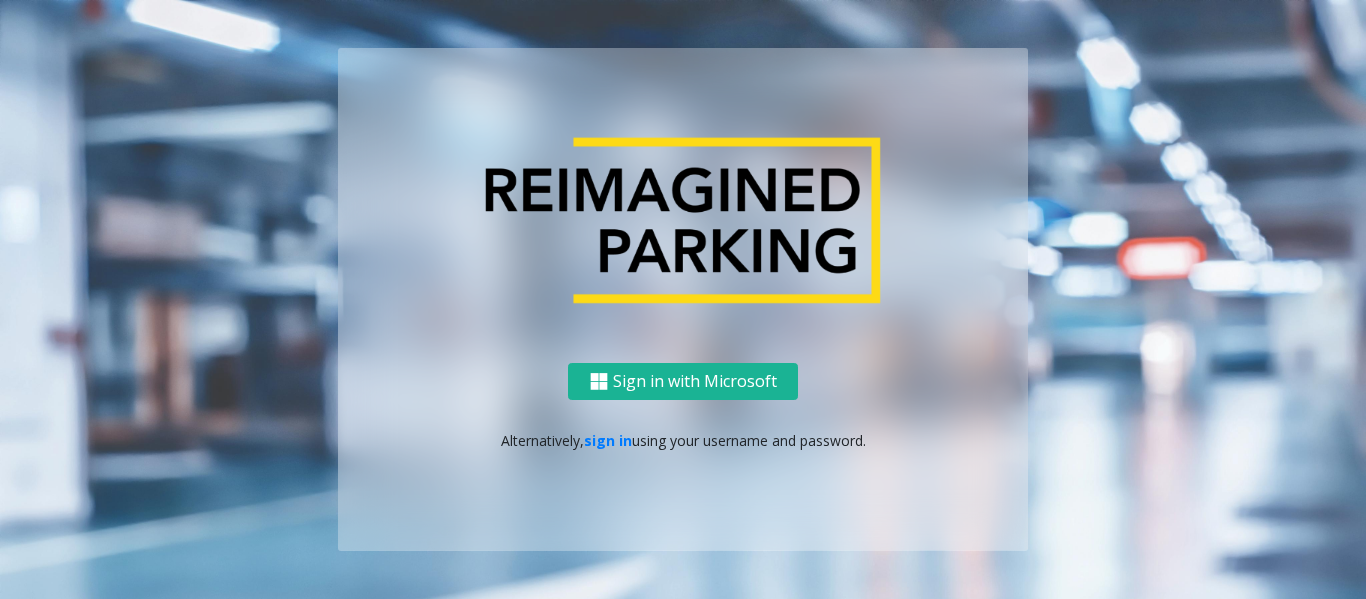 scroll, scrollTop: 0, scrollLeft: 0, axis: both 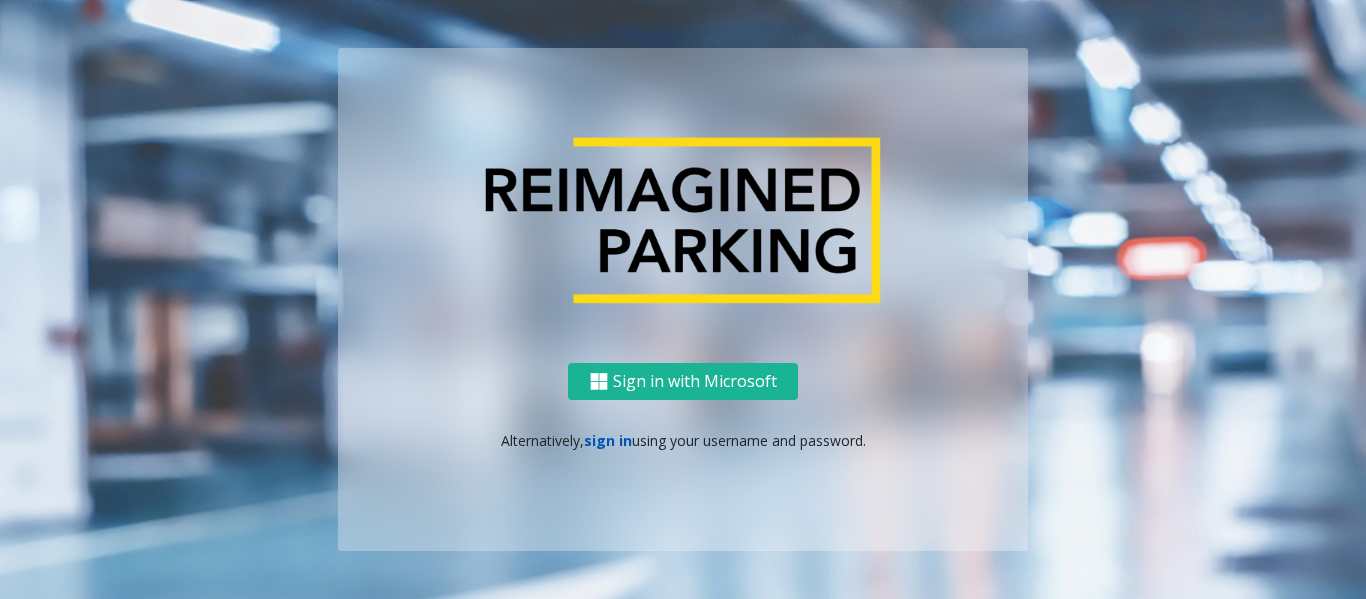 click on "sign in" 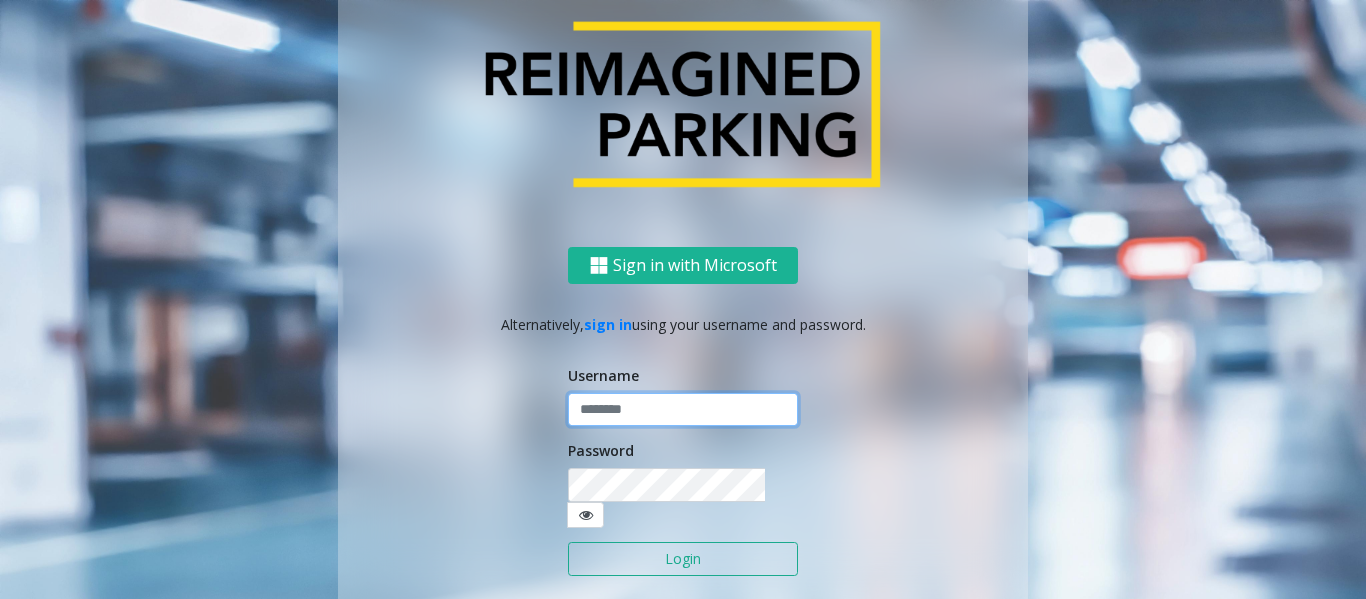 type on "********" 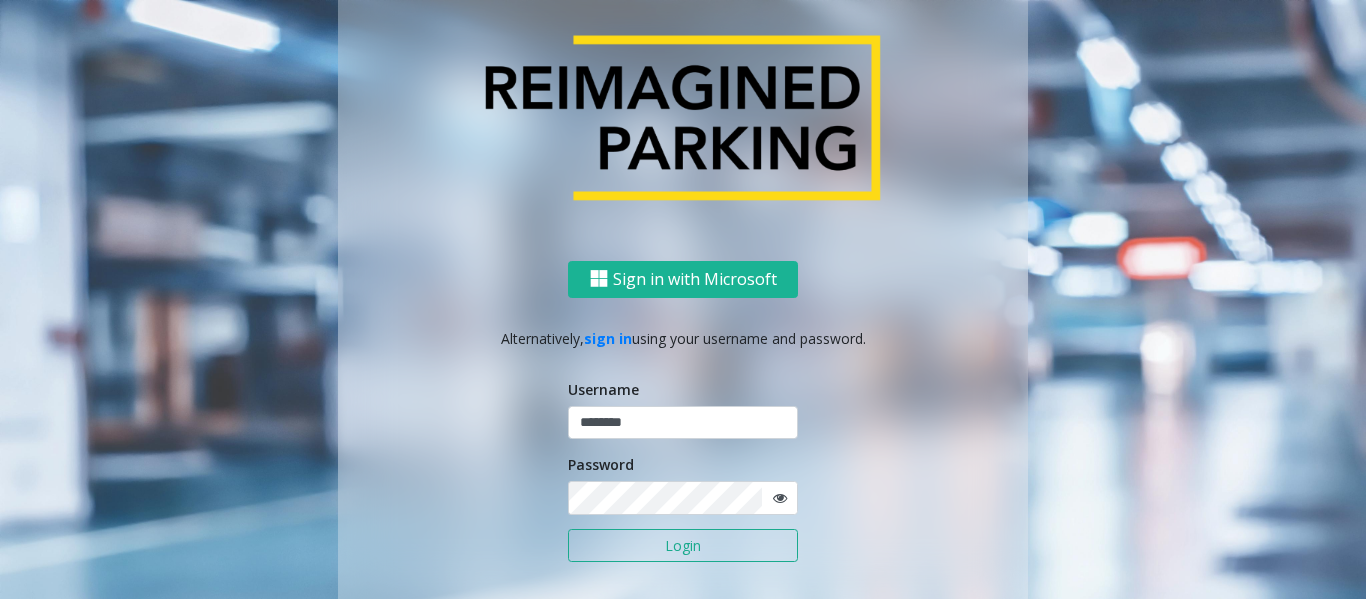 click on "Login" 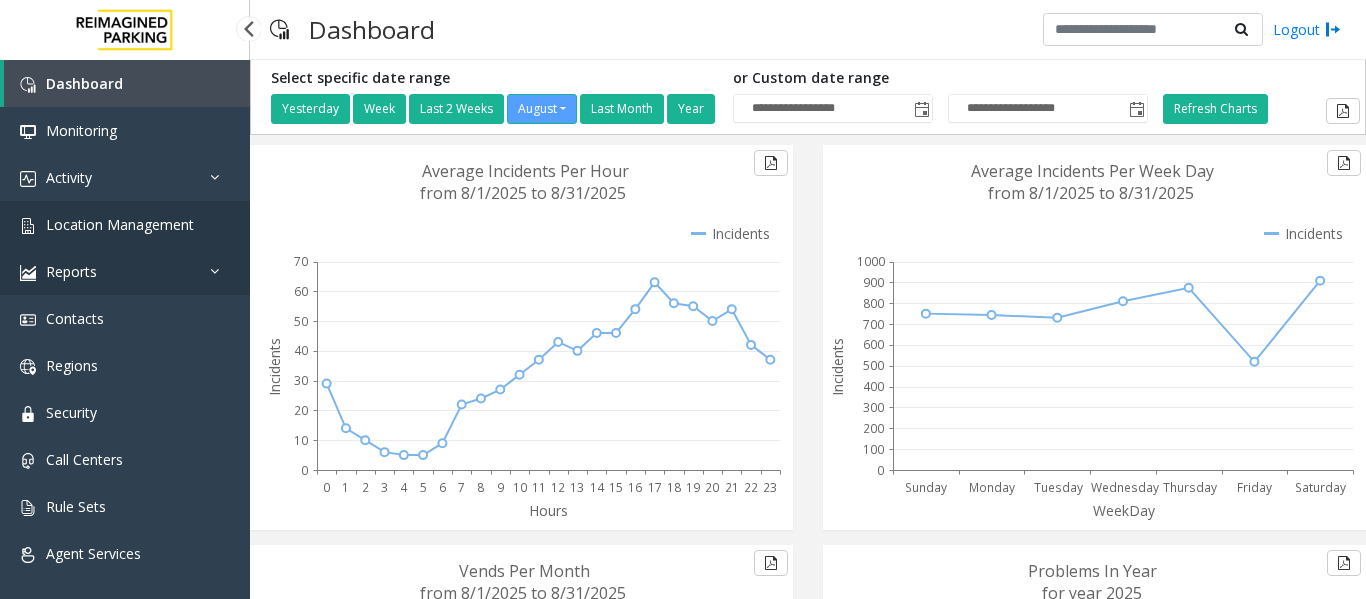 click on "Location Management" at bounding box center [120, 224] 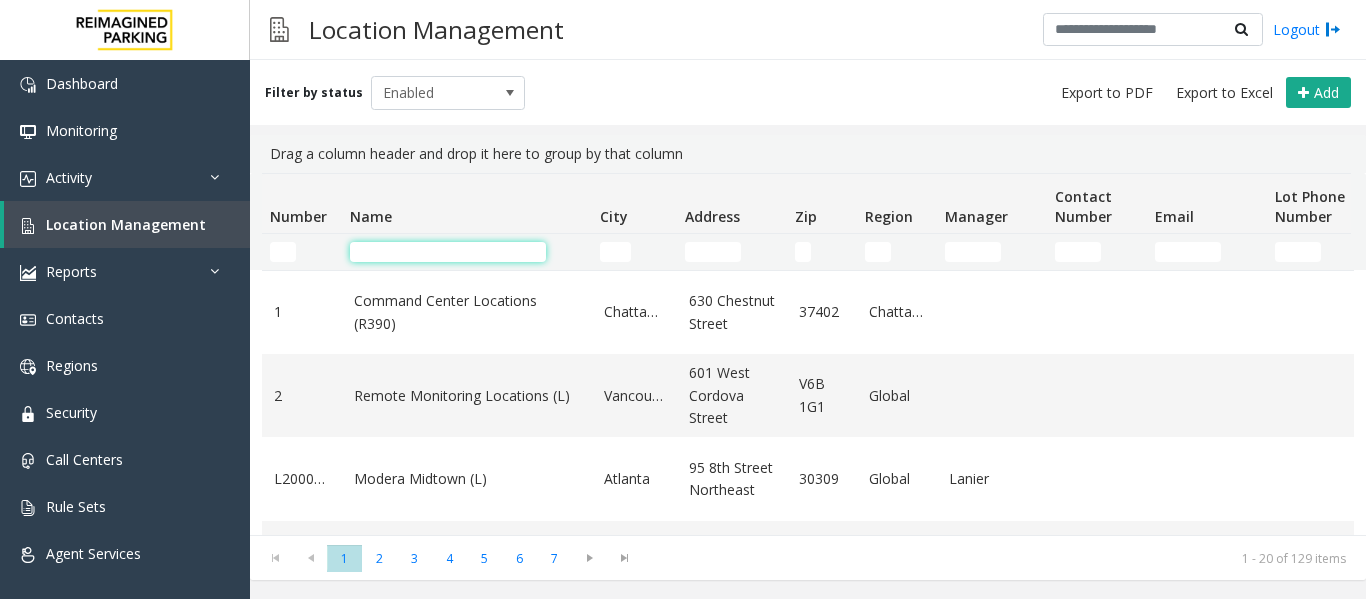 click 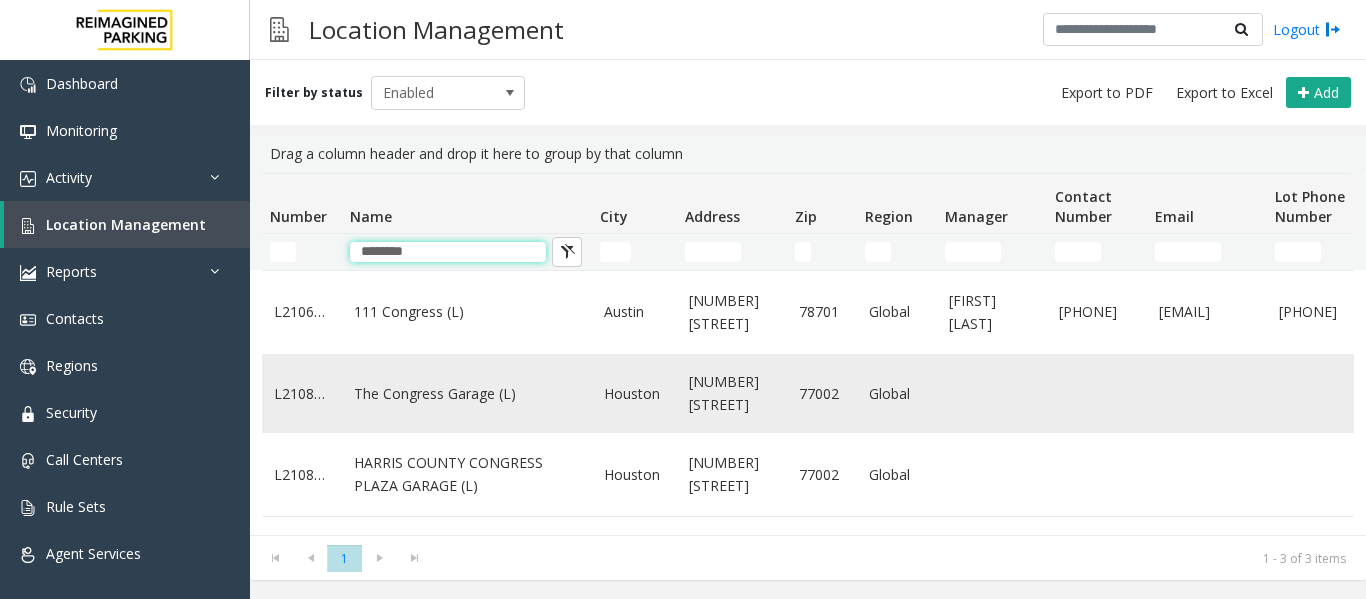 scroll, scrollTop: 2, scrollLeft: 0, axis: vertical 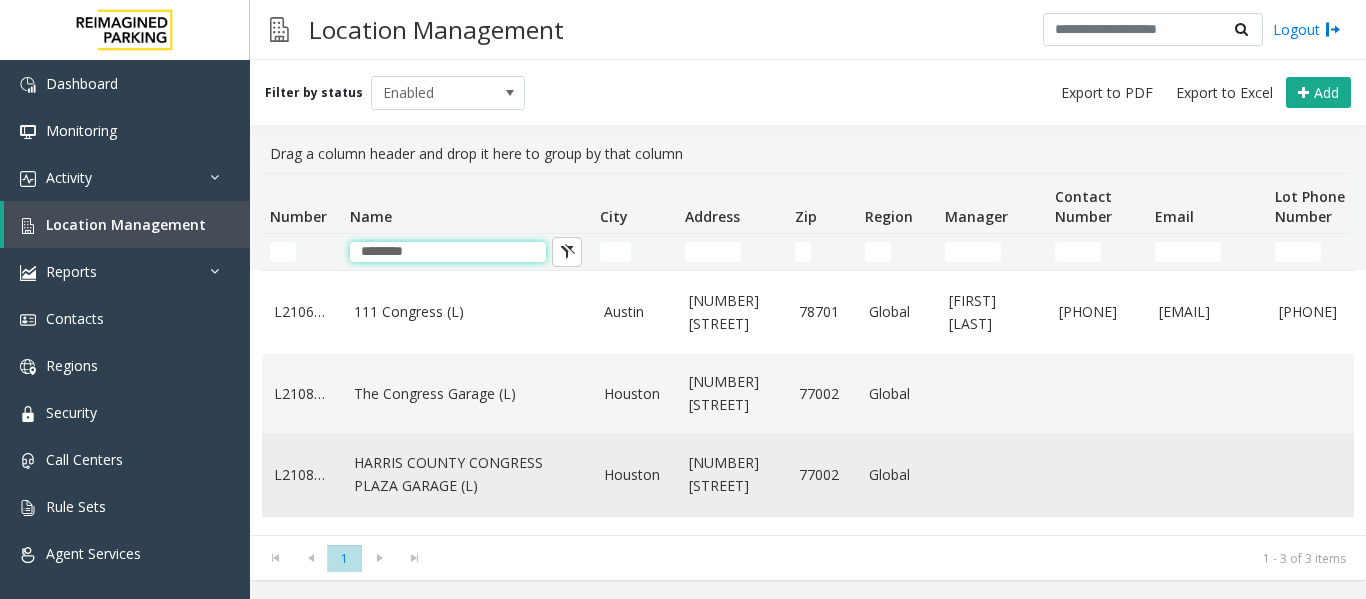 type on "********" 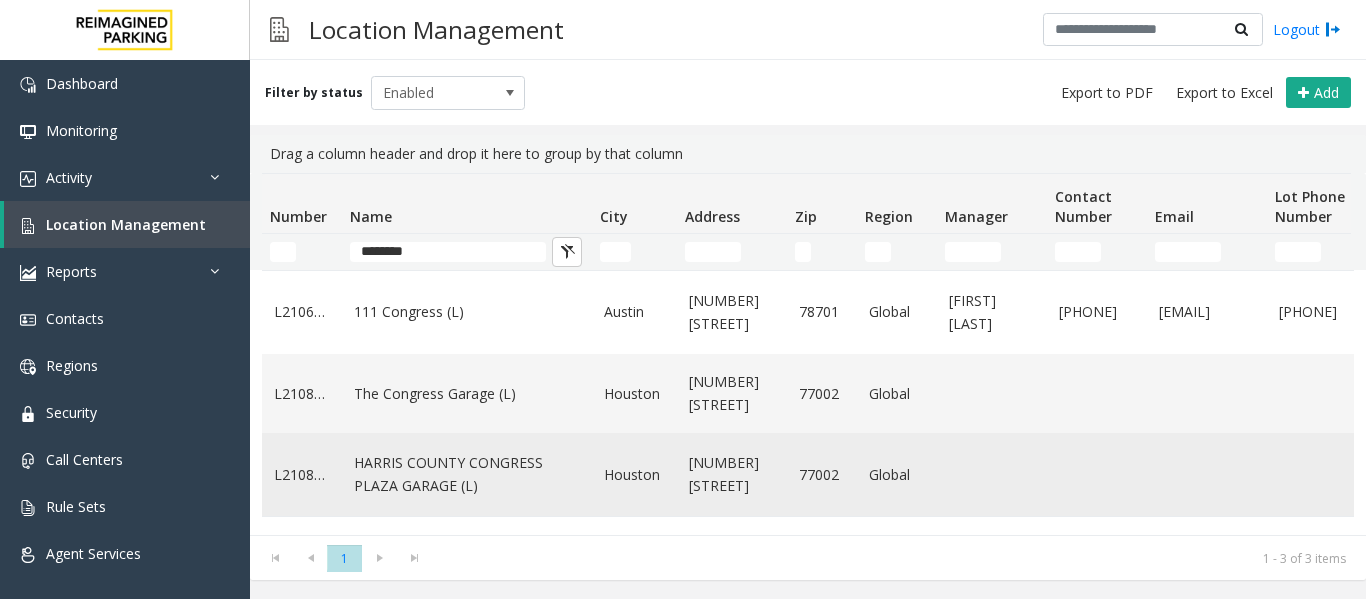 click on "HARRIS COUNTY CONGRESS PLAZA GARAGE (L)" 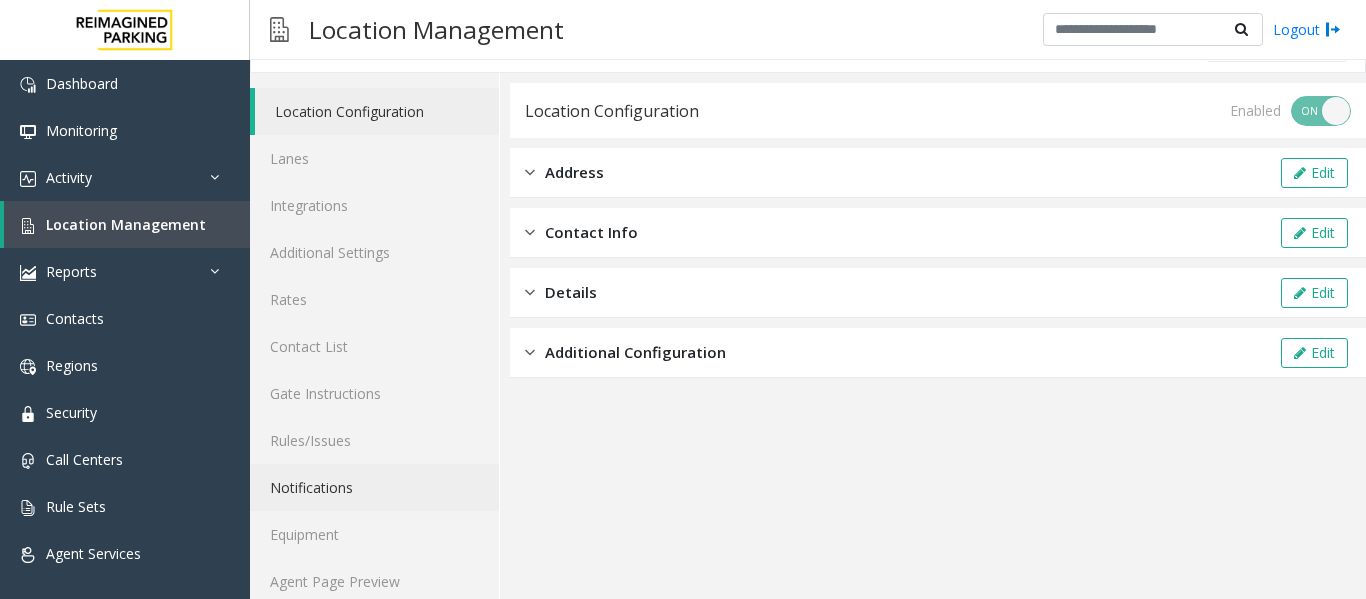 scroll, scrollTop: 60, scrollLeft: 0, axis: vertical 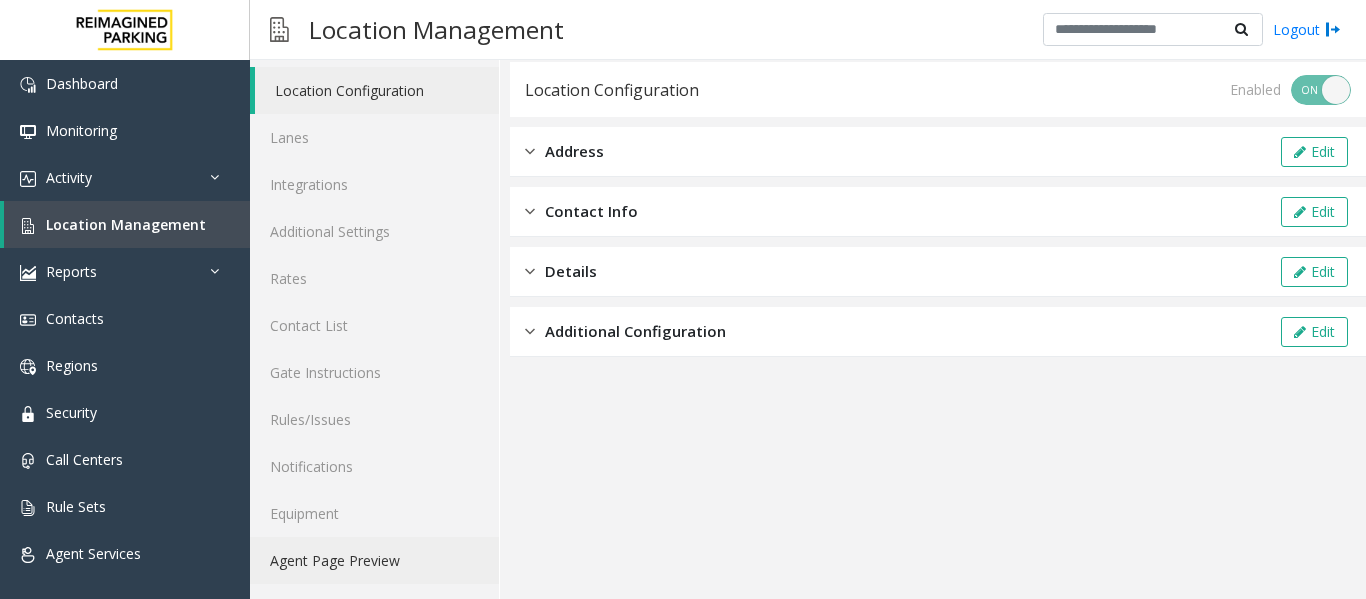 click on "Agent Page Preview" 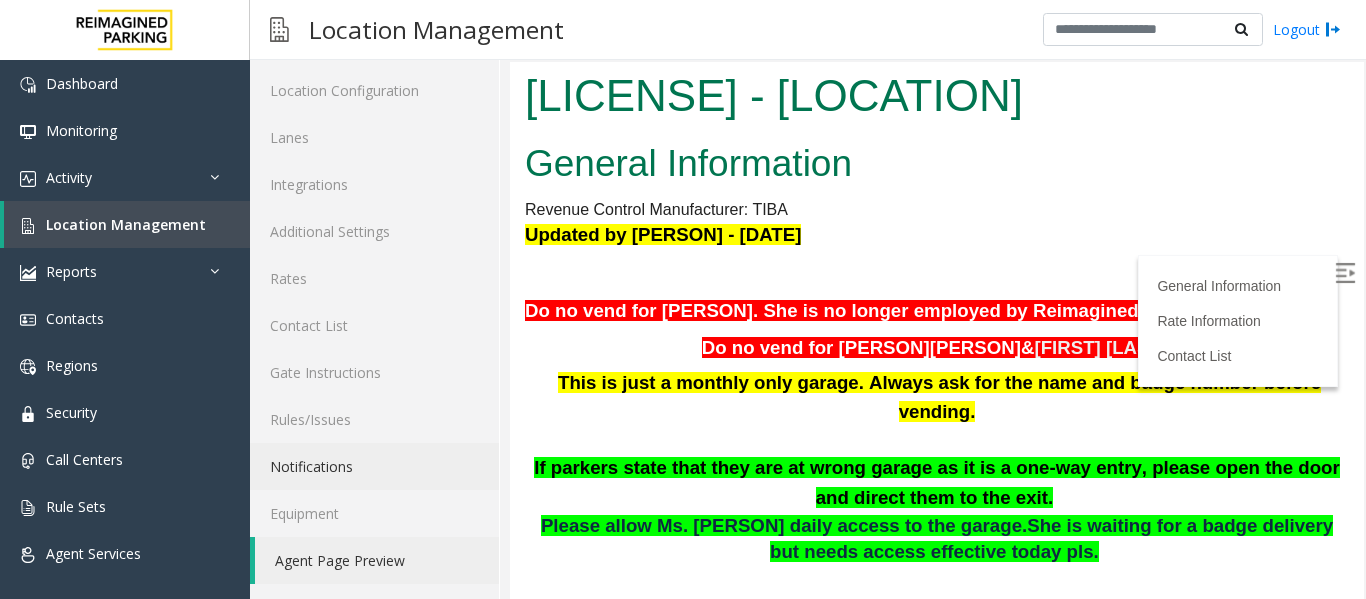 scroll, scrollTop: 0, scrollLeft: 0, axis: both 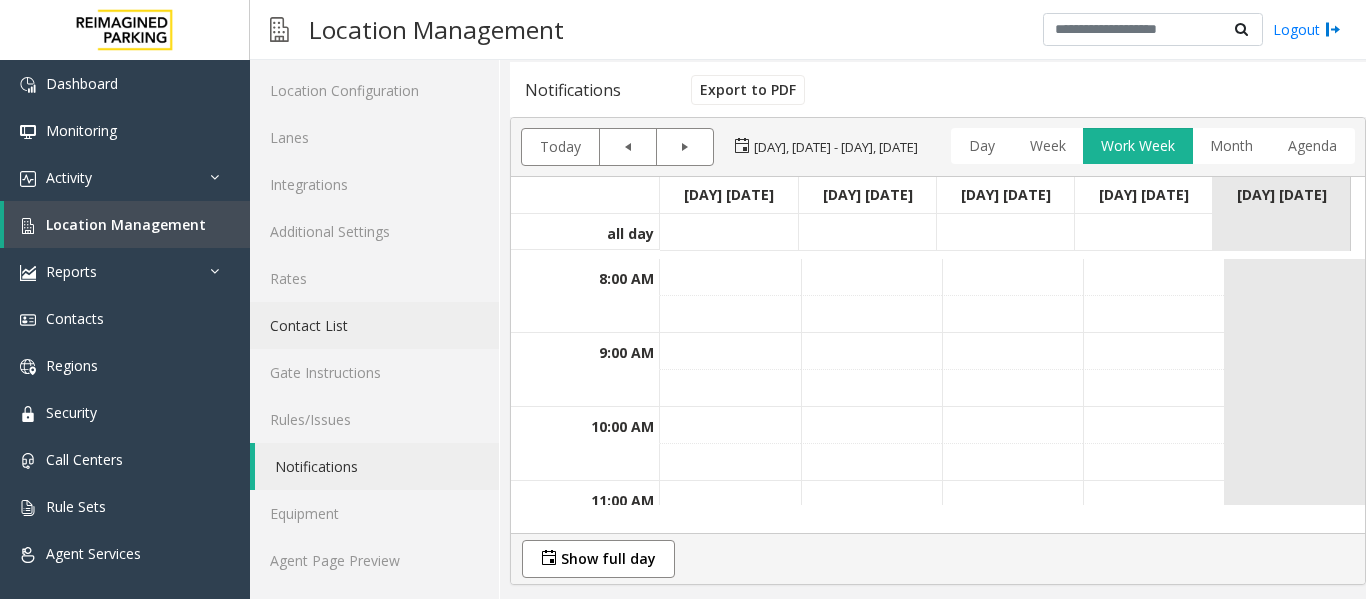 click on "Contact List" 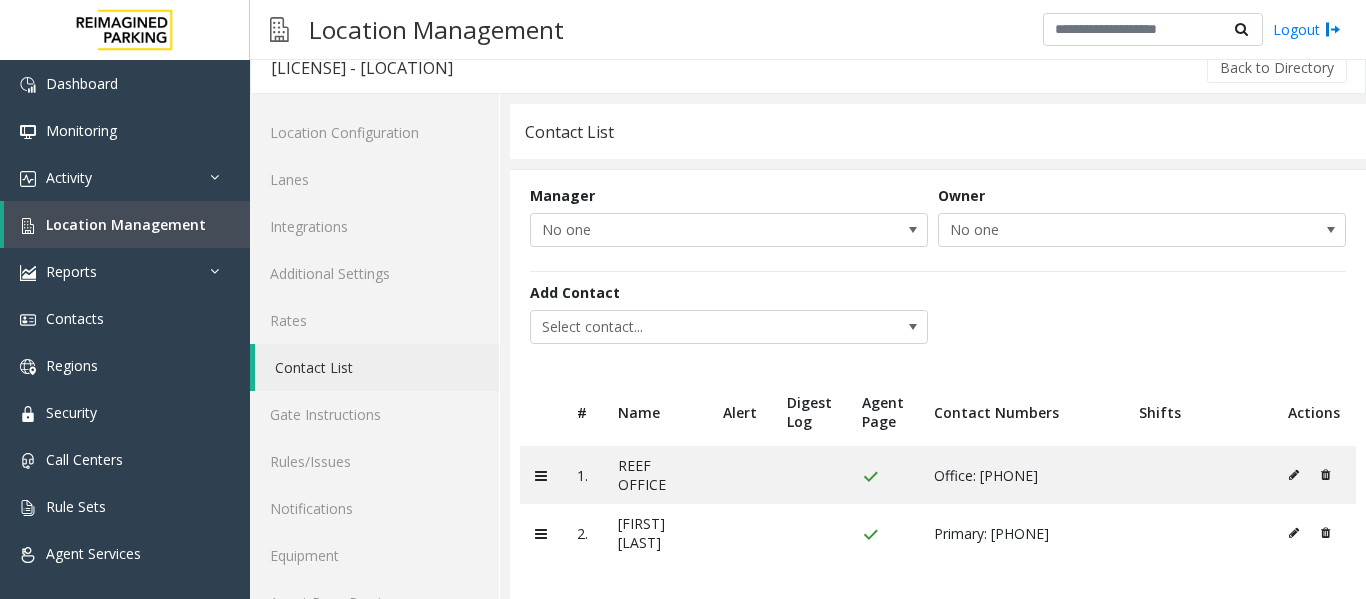 scroll, scrollTop: 0, scrollLeft: 0, axis: both 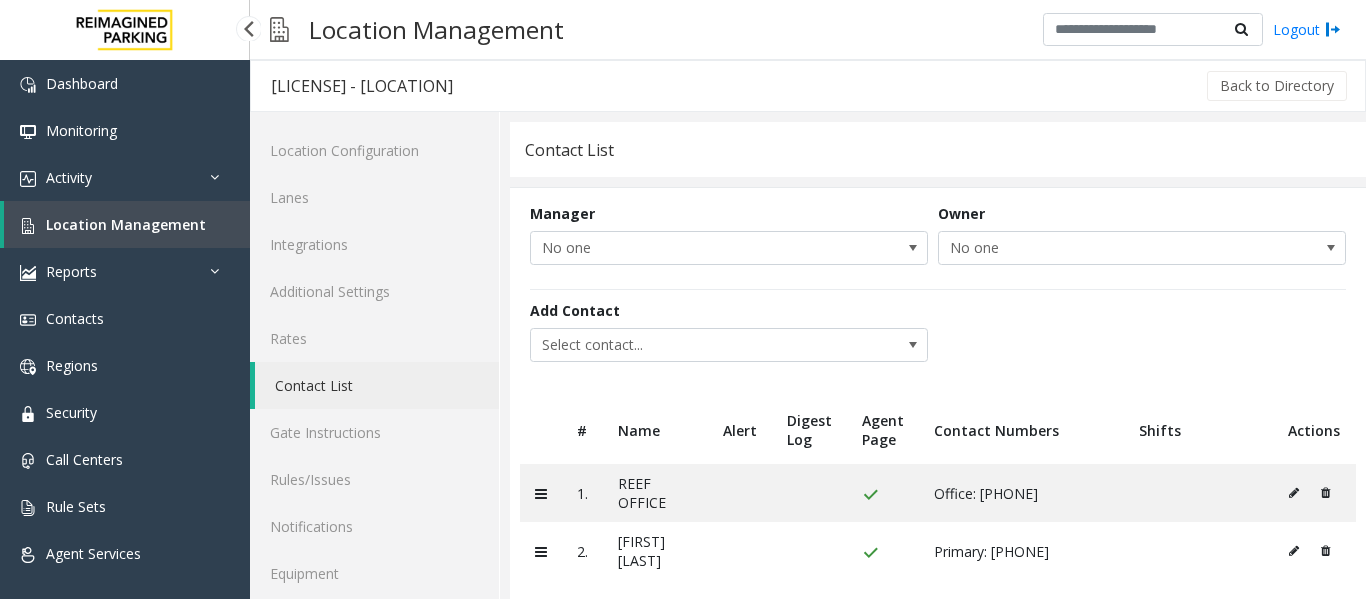 click on "Location Management" at bounding box center [126, 224] 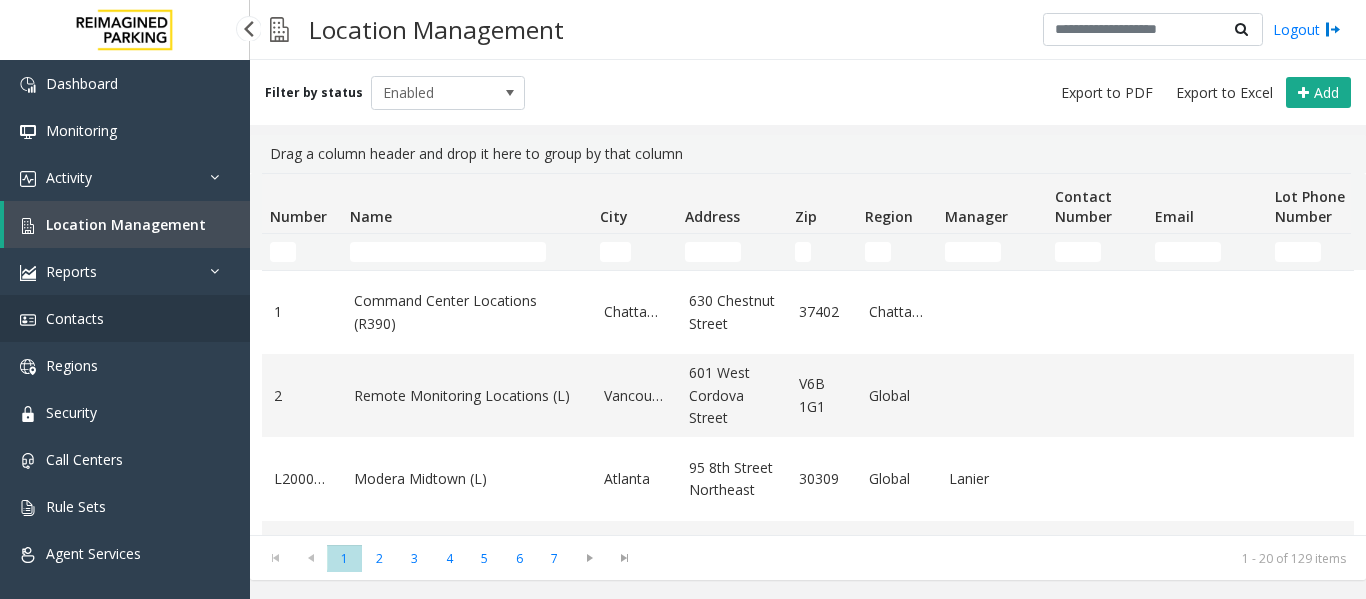 click on "Contacts" at bounding box center [75, 318] 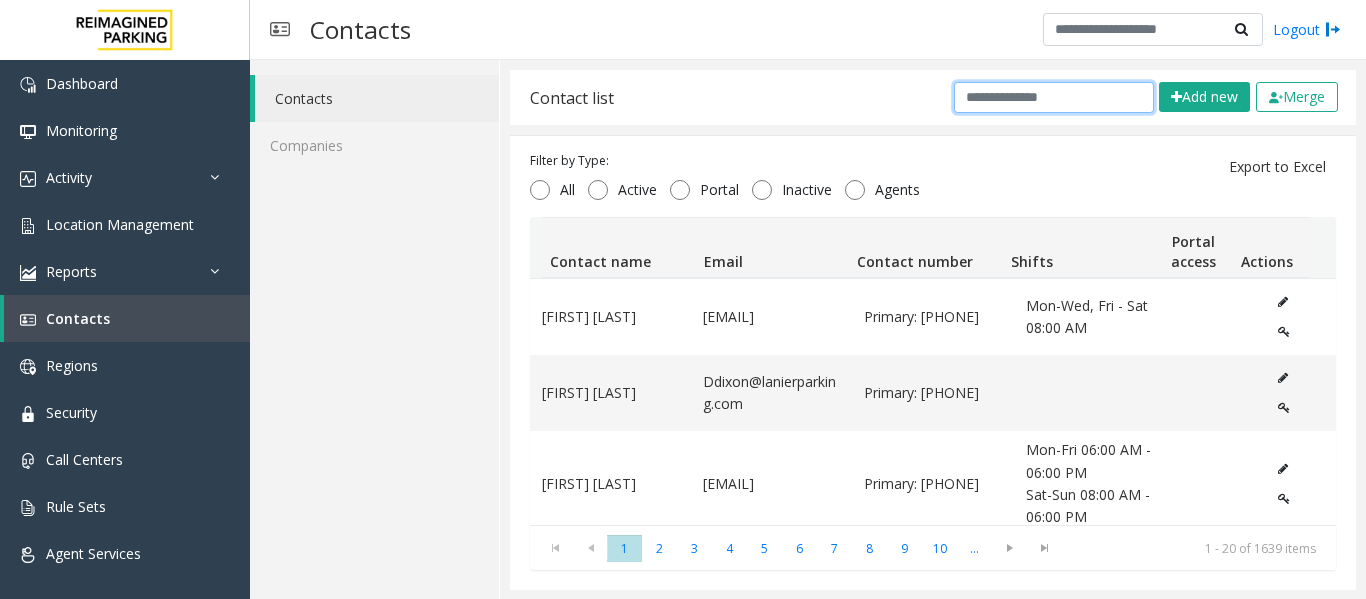 click 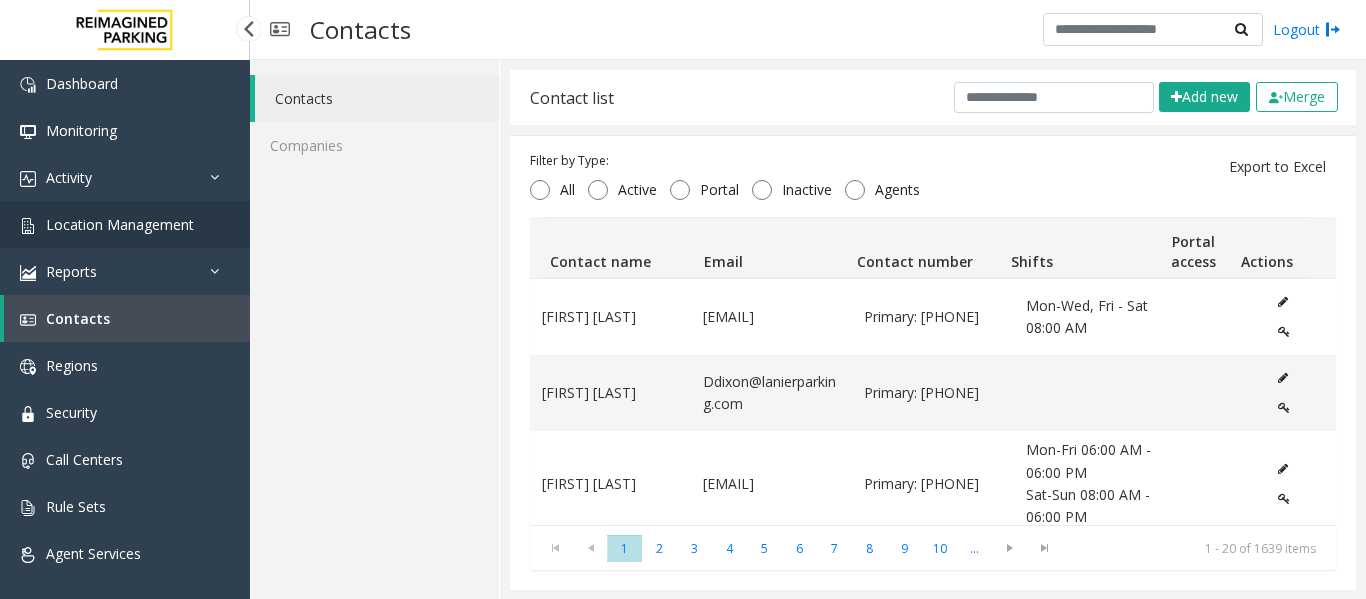 click on "Location Management" at bounding box center [125, 224] 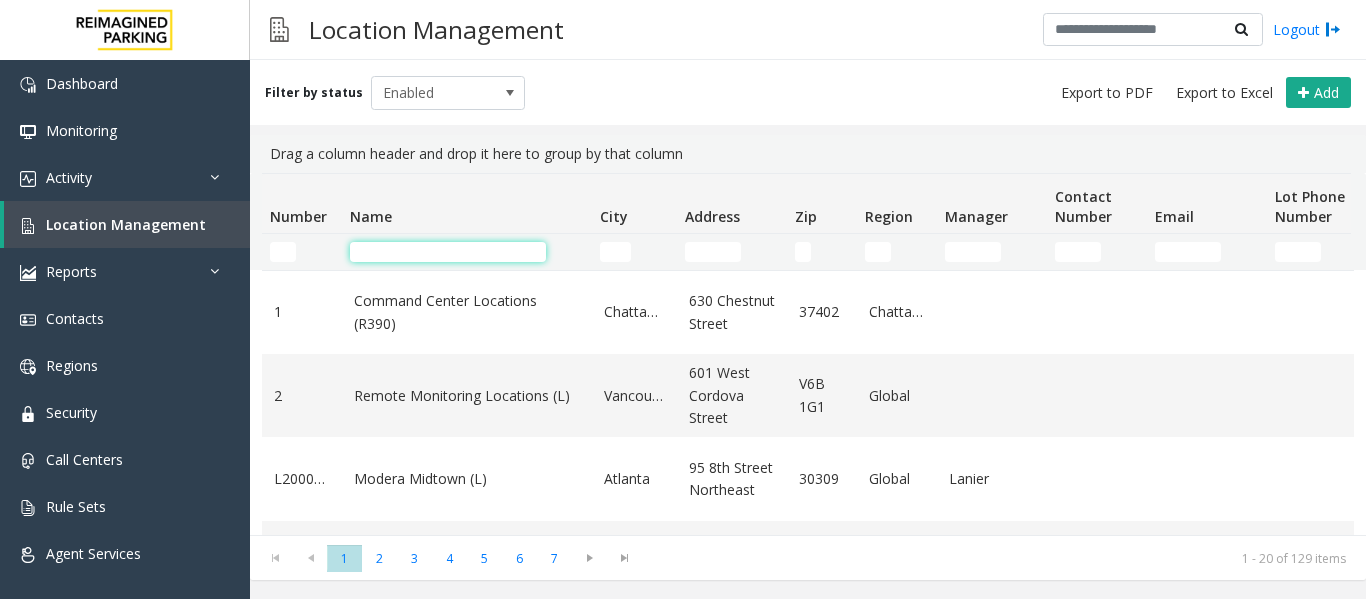 click 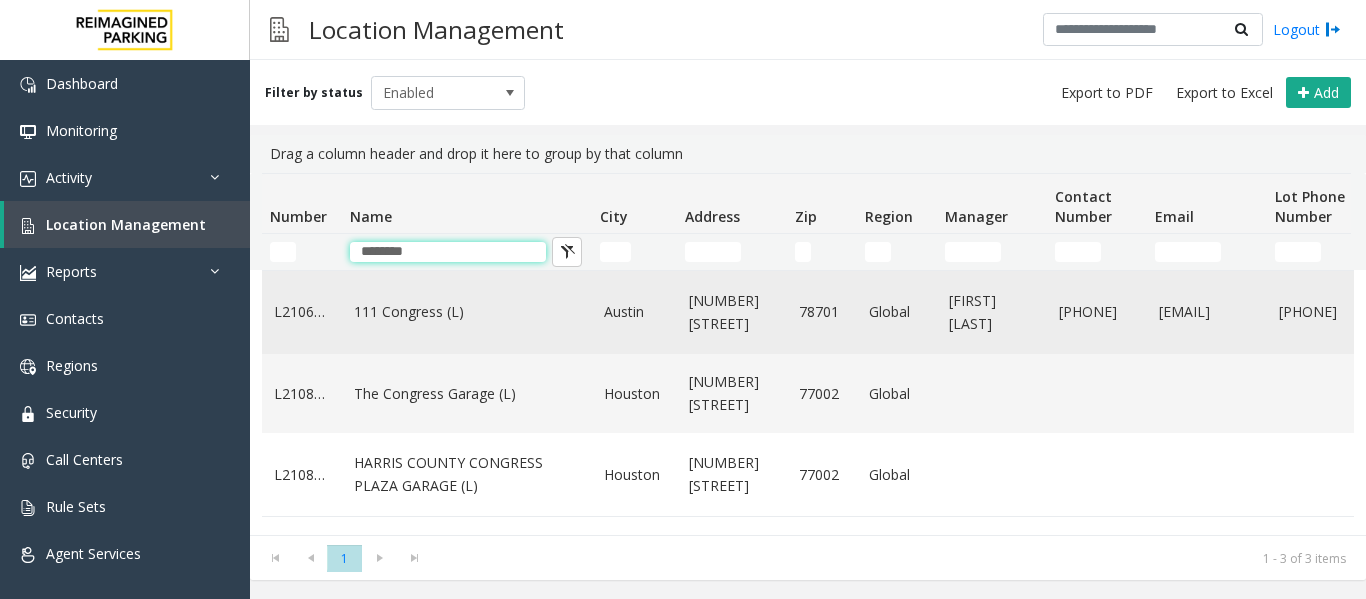 scroll, scrollTop: 2, scrollLeft: 0, axis: vertical 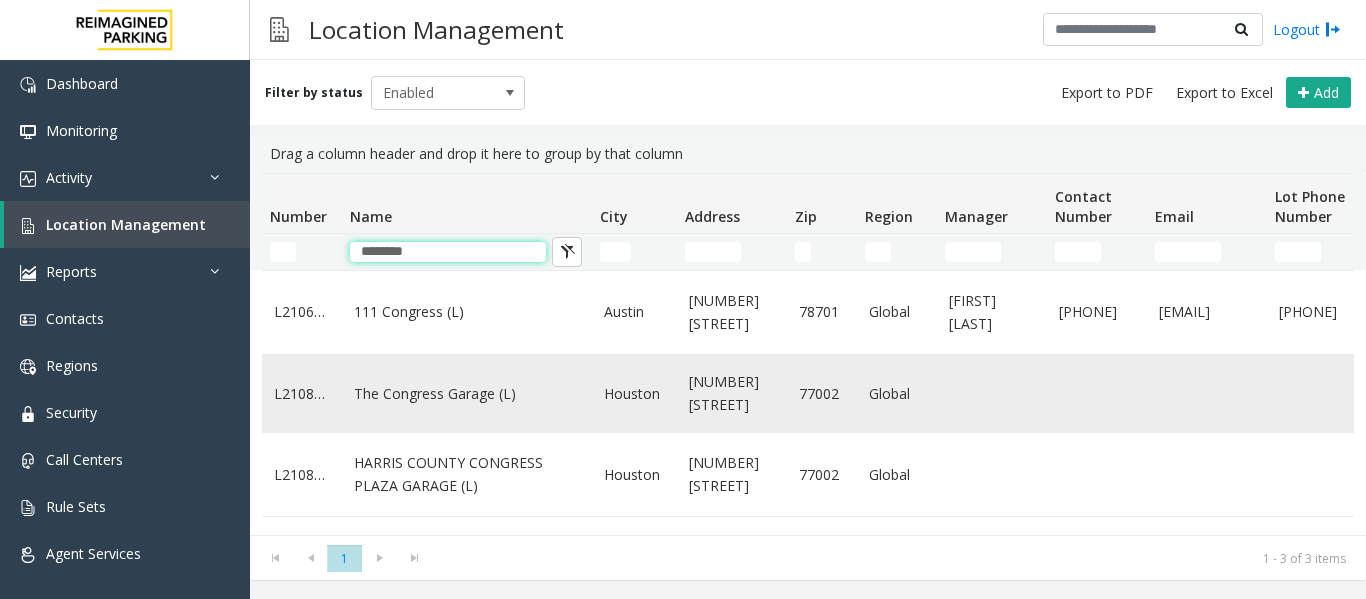 type on "********" 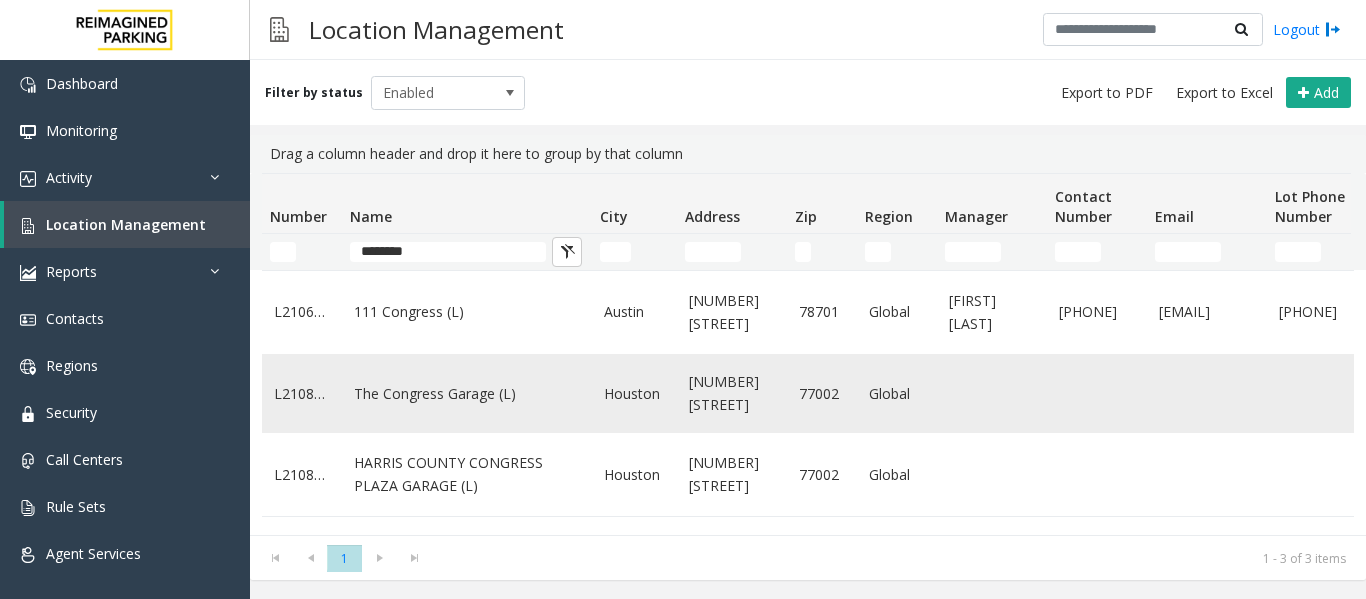 click on "The Congress Garage (L)" 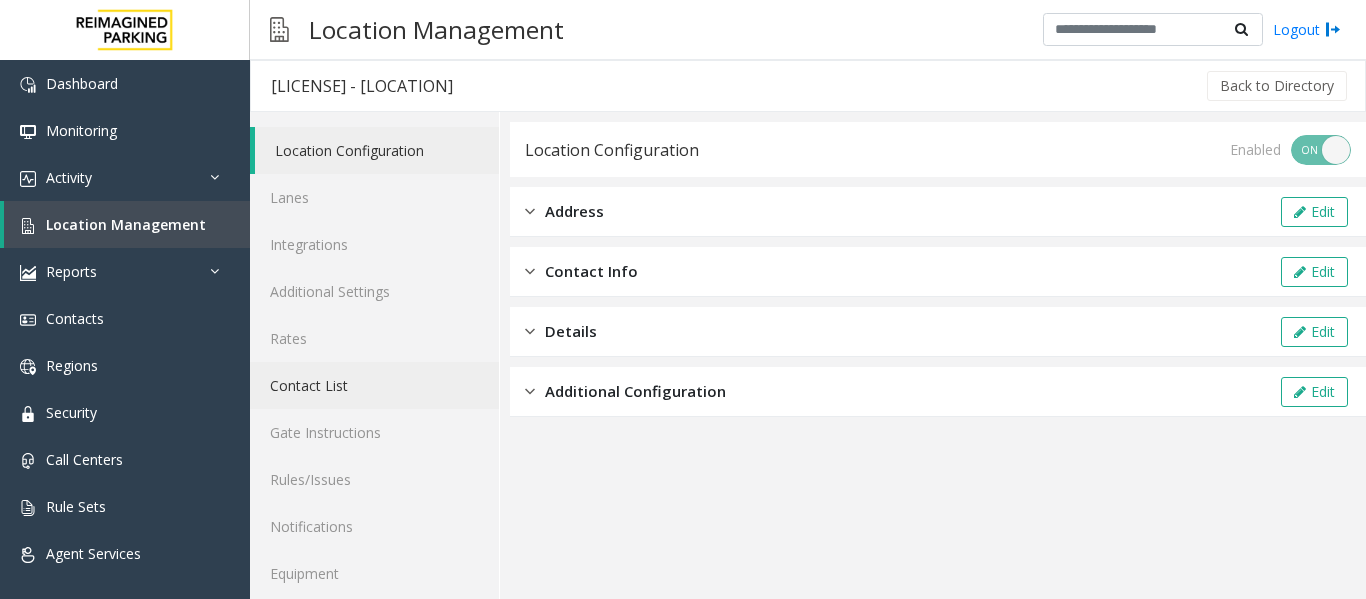 click on "Contact List" 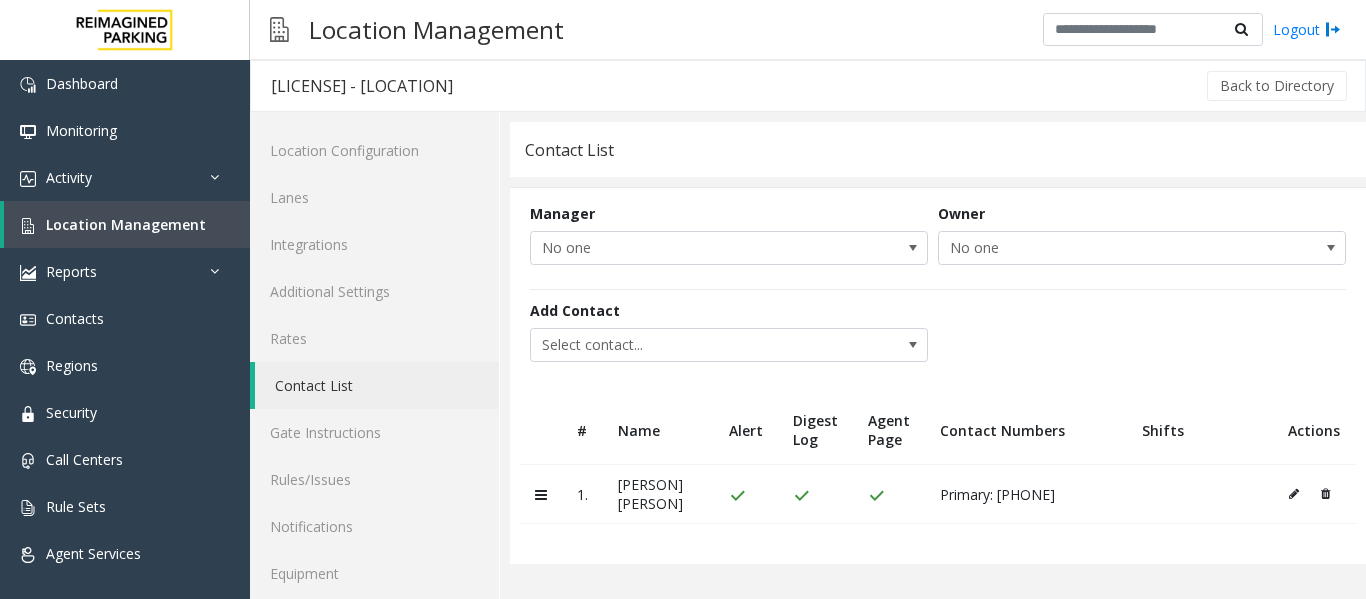 scroll, scrollTop: 60, scrollLeft: 0, axis: vertical 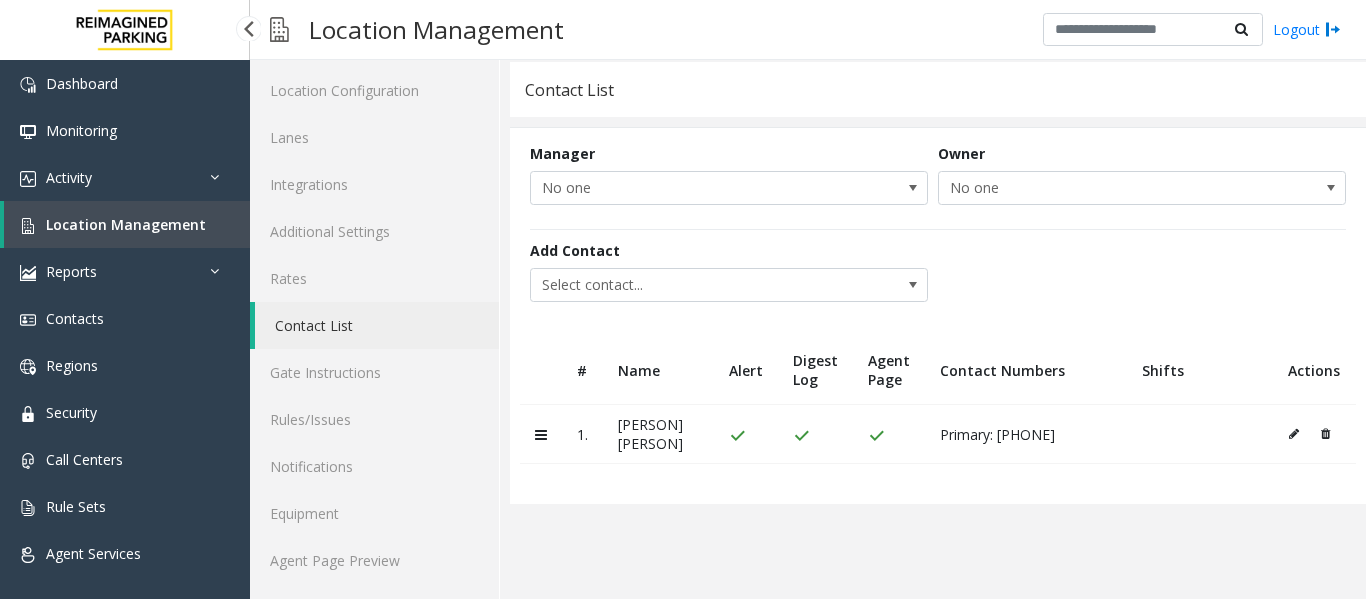 click on "Location Management" at bounding box center [126, 224] 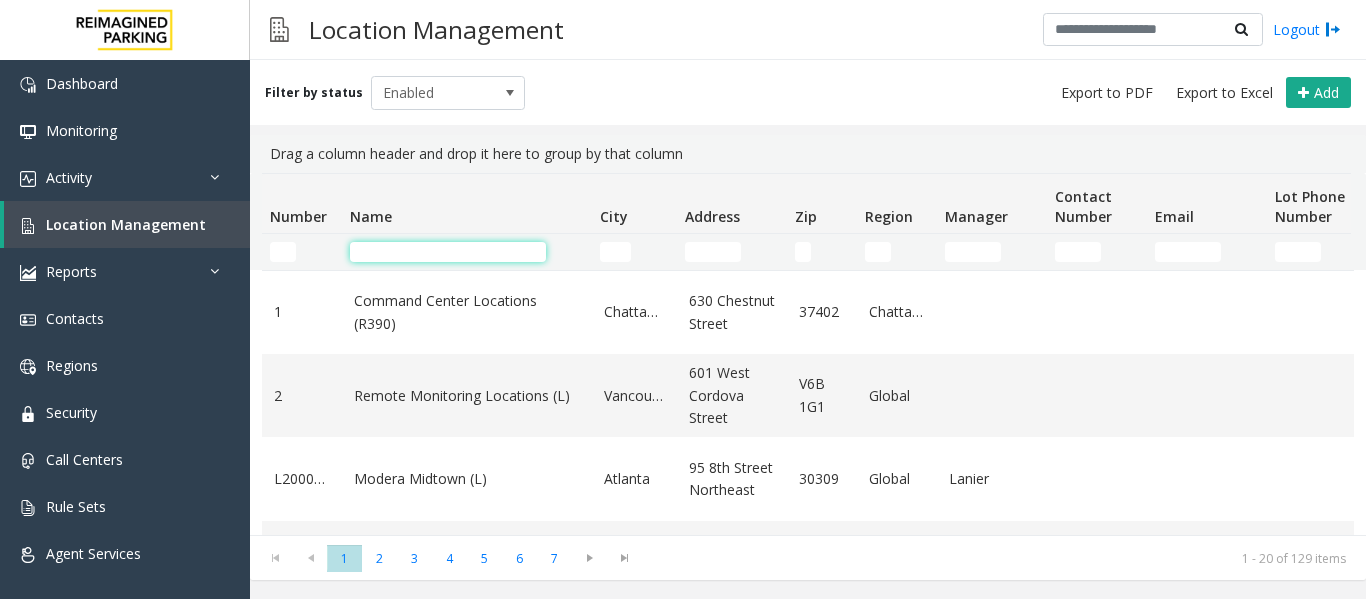 click 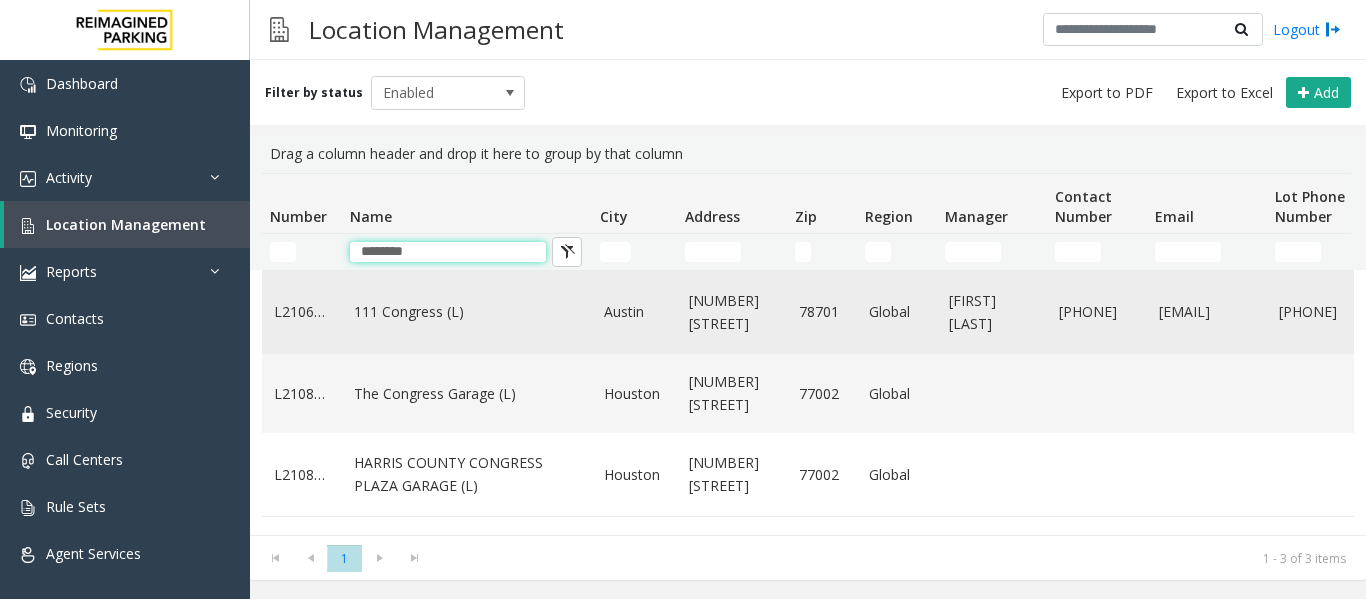 type on "********" 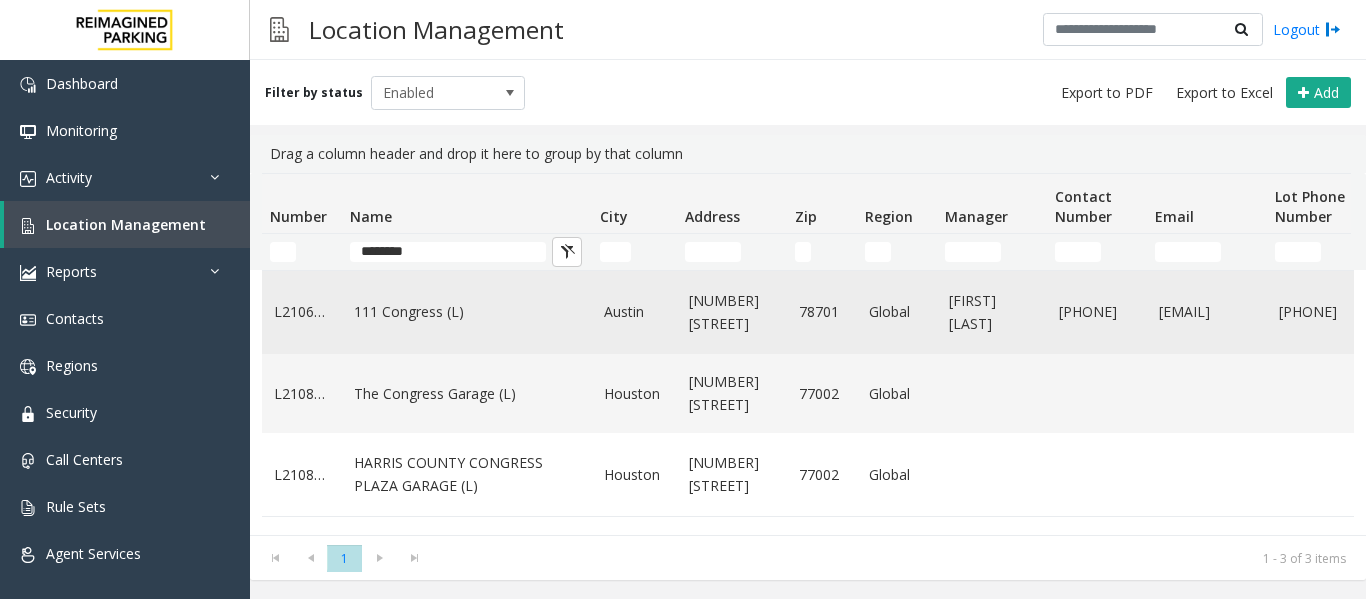 click on "111 Congress (L)" 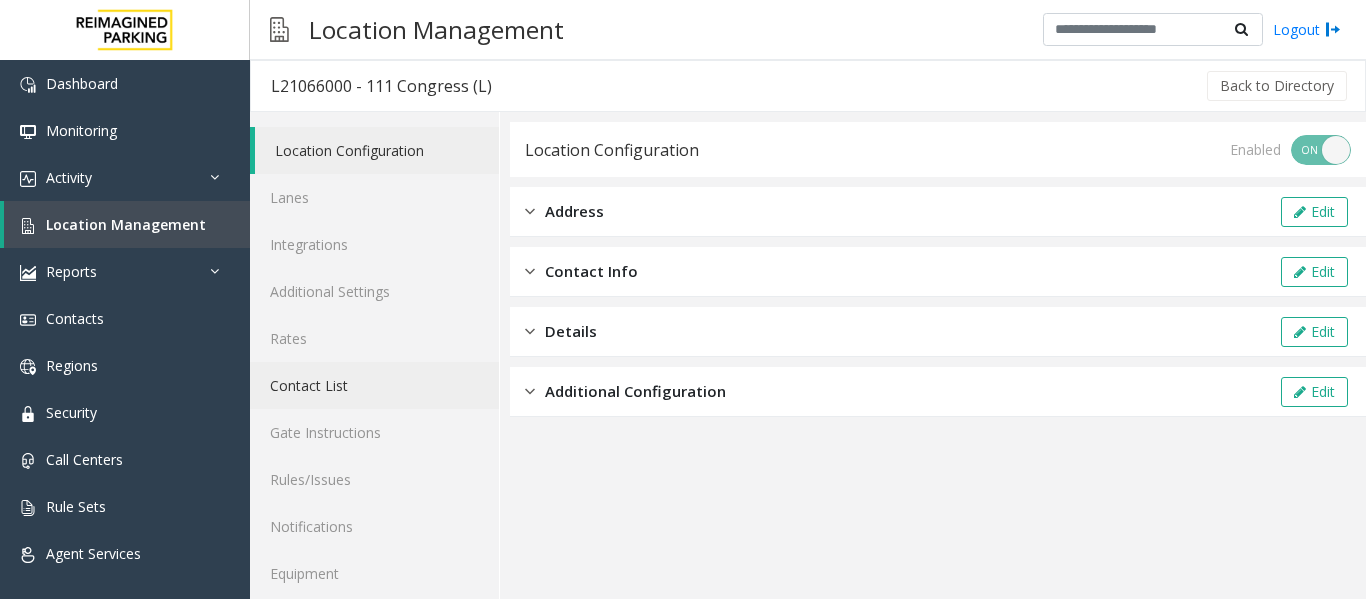 click on "Contact List" 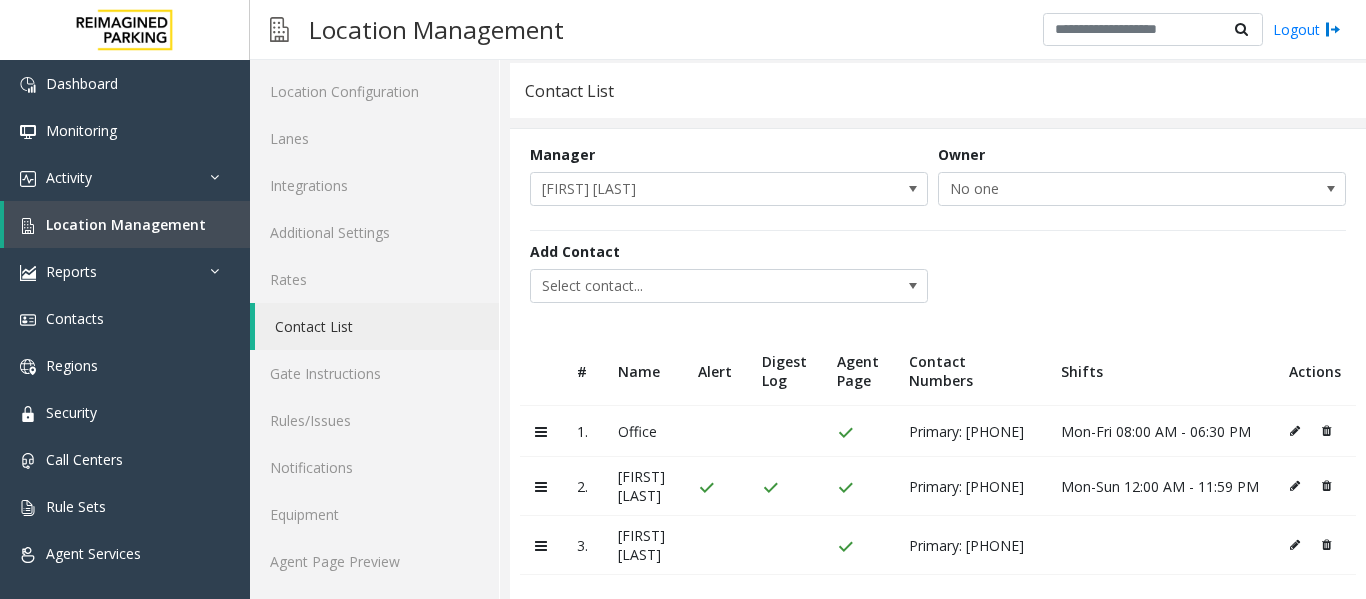 scroll, scrollTop: 90, scrollLeft: 0, axis: vertical 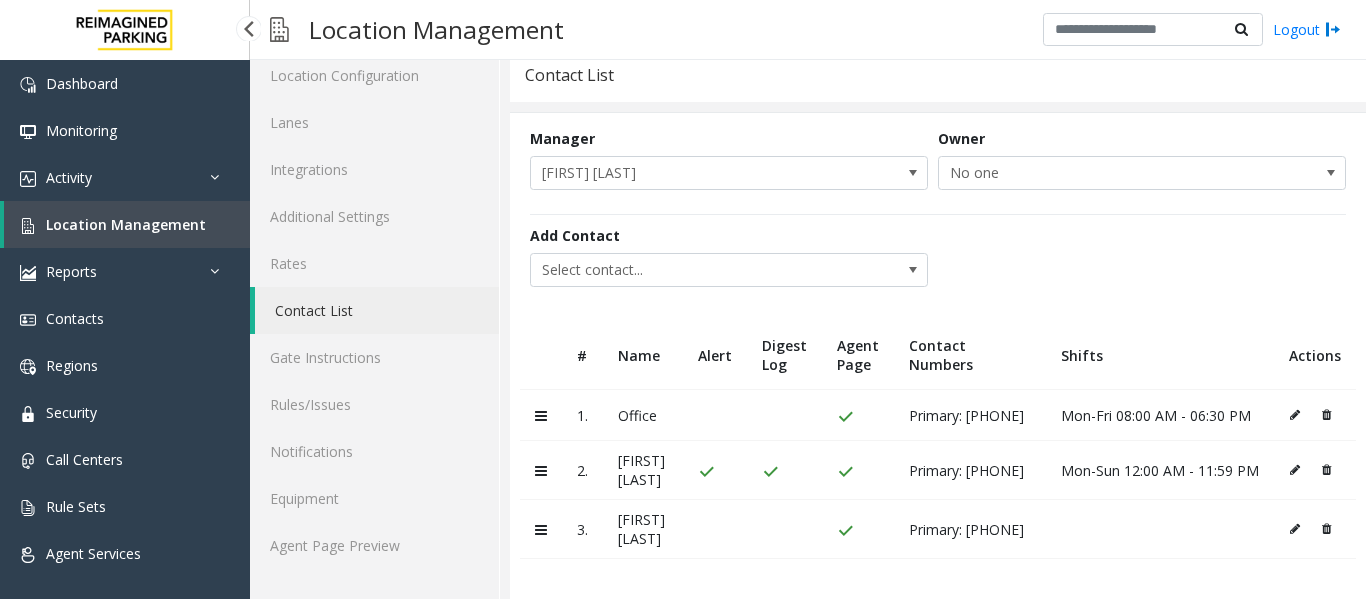 click on "Location Management" at bounding box center (126, 224) 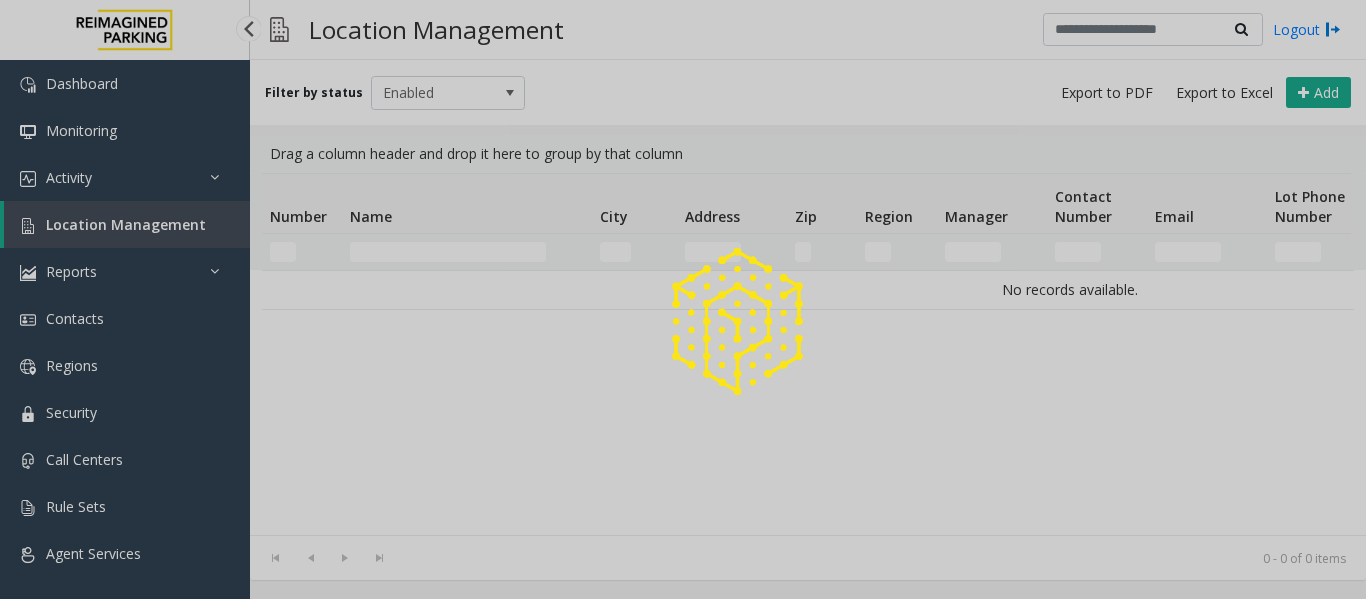 scroll, scrollTop: 0, scrollLeft: 0, axis: both 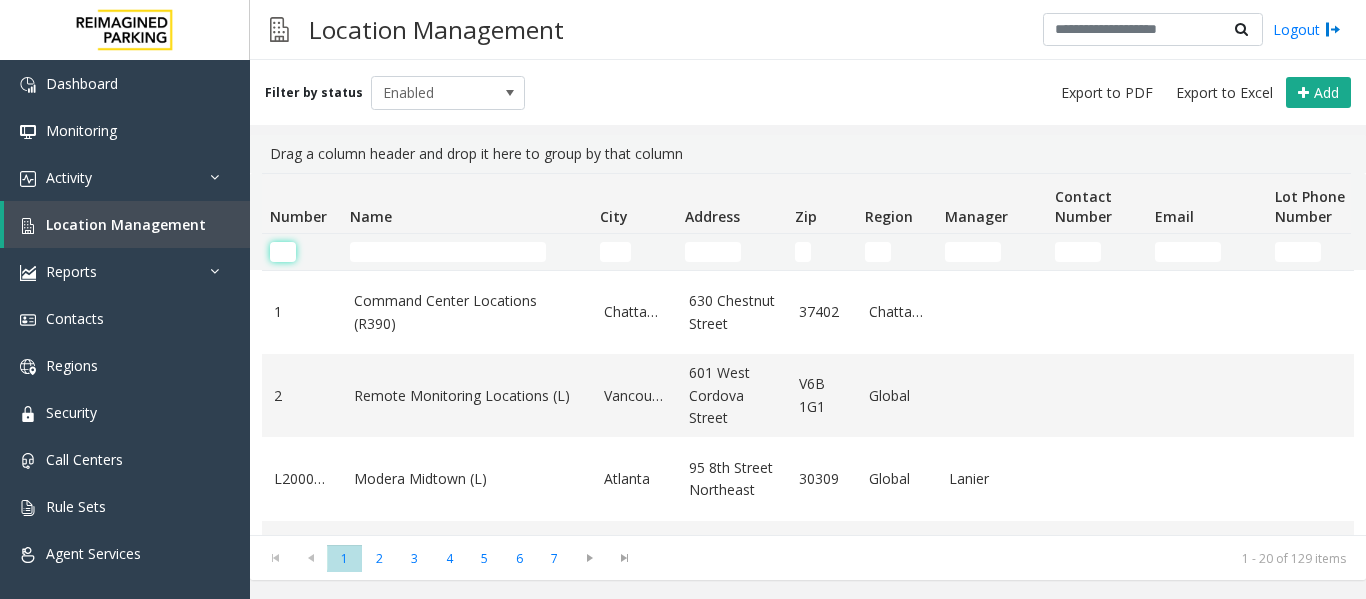 click 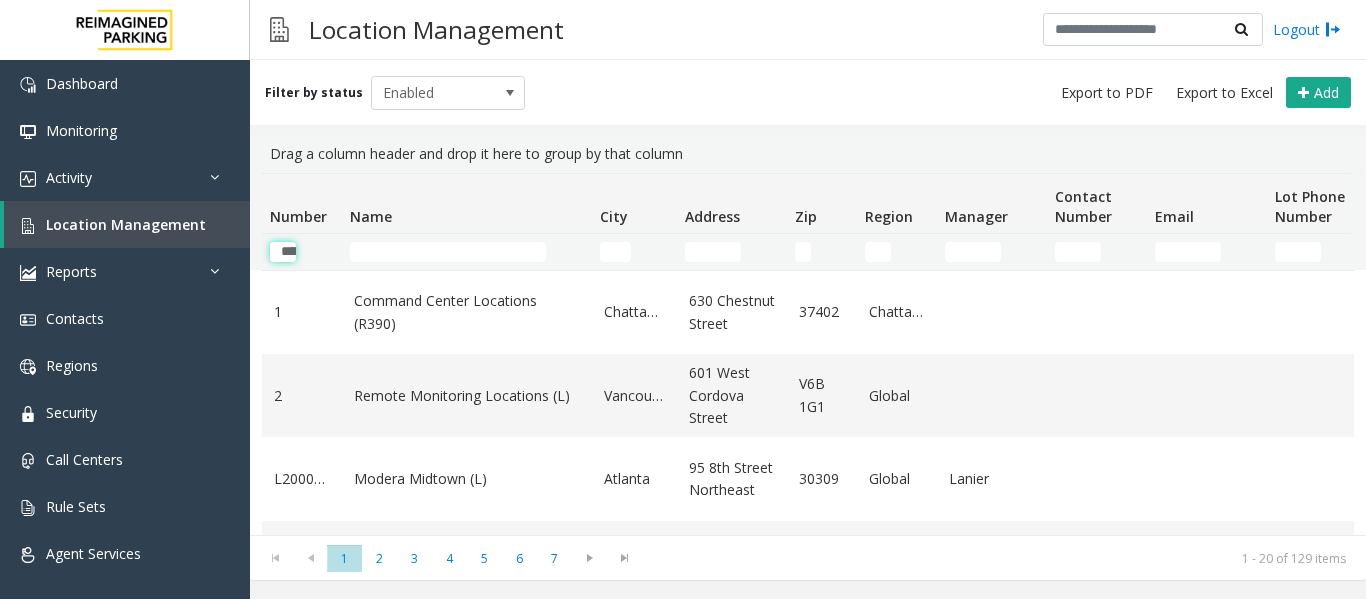 scroll, scrollTop: 0, scrollLeft: 49, axis: horizontal 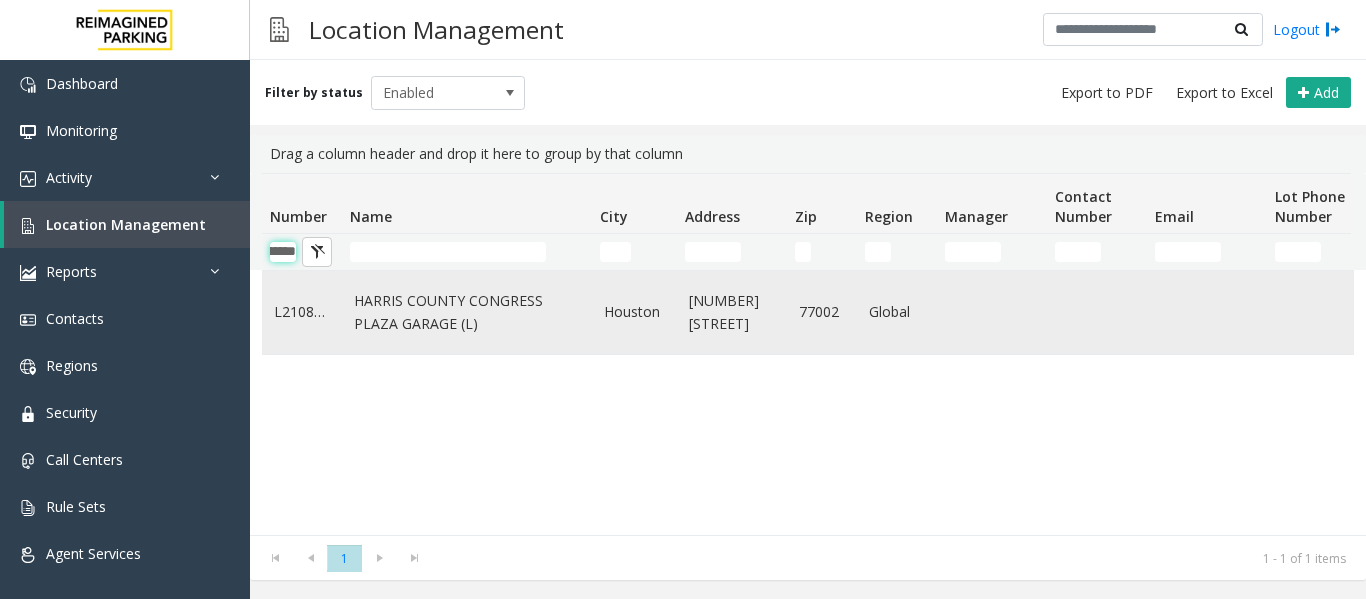 type on "********" 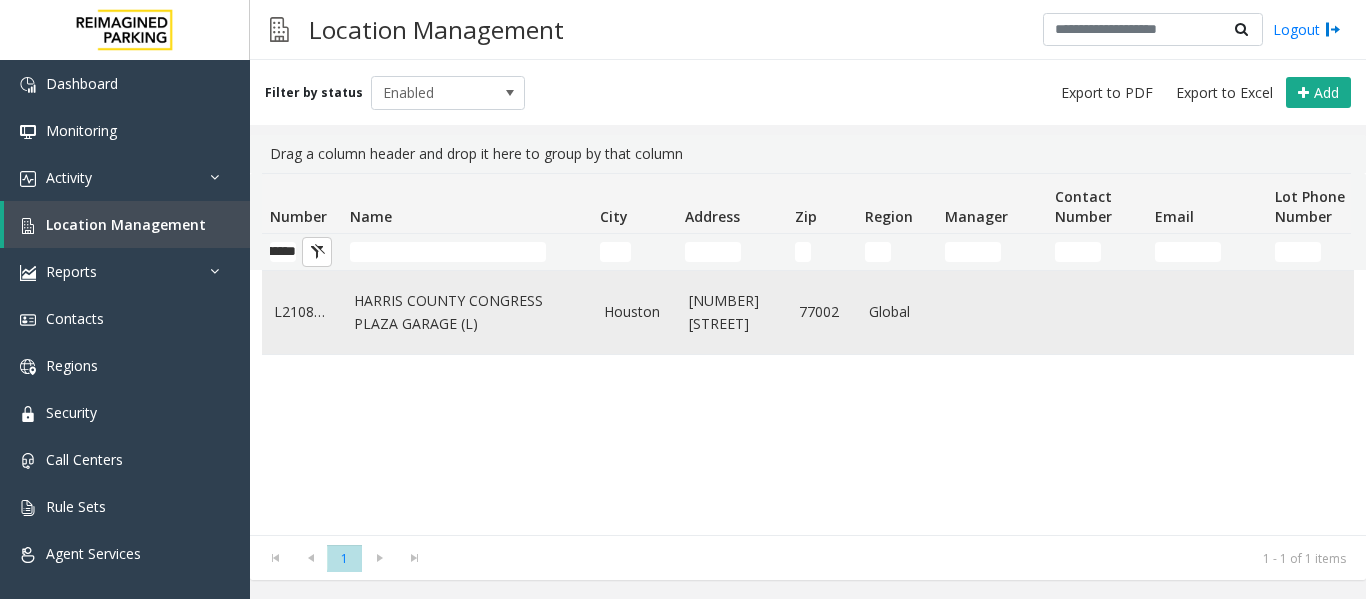 scroll, scrollTop: 0, scrollLeft: 0, axis: both 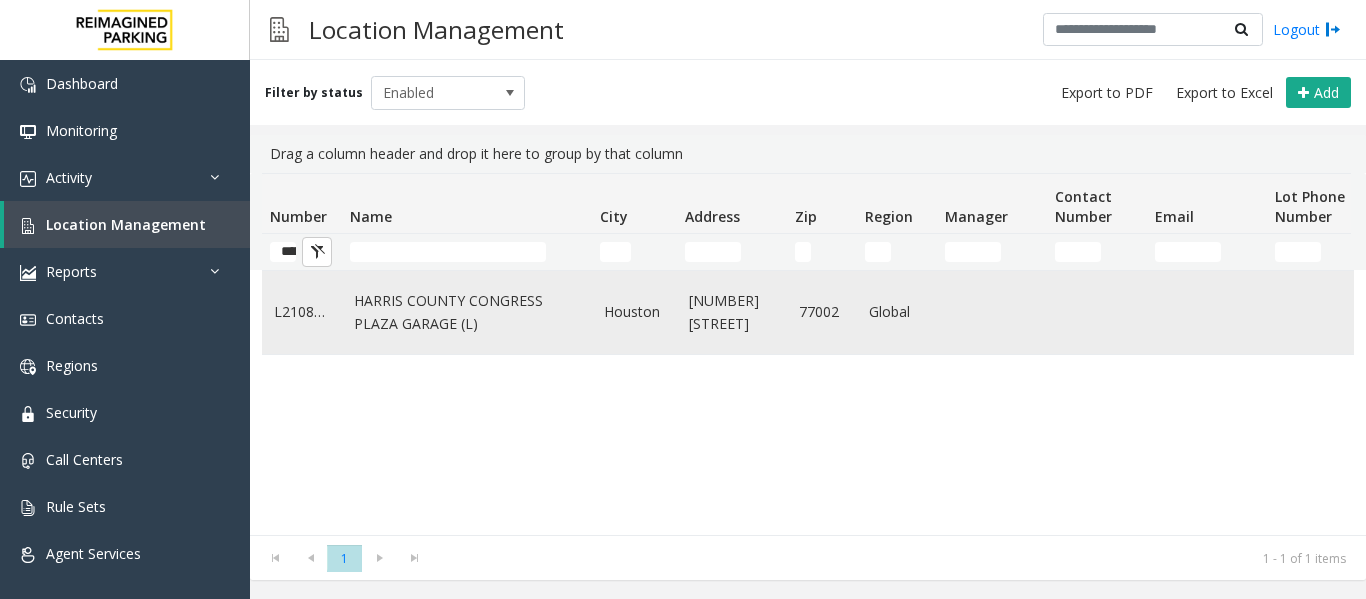 click on "HARRIS COUNTY CONGRESS PLAZA GARAGE (L)" 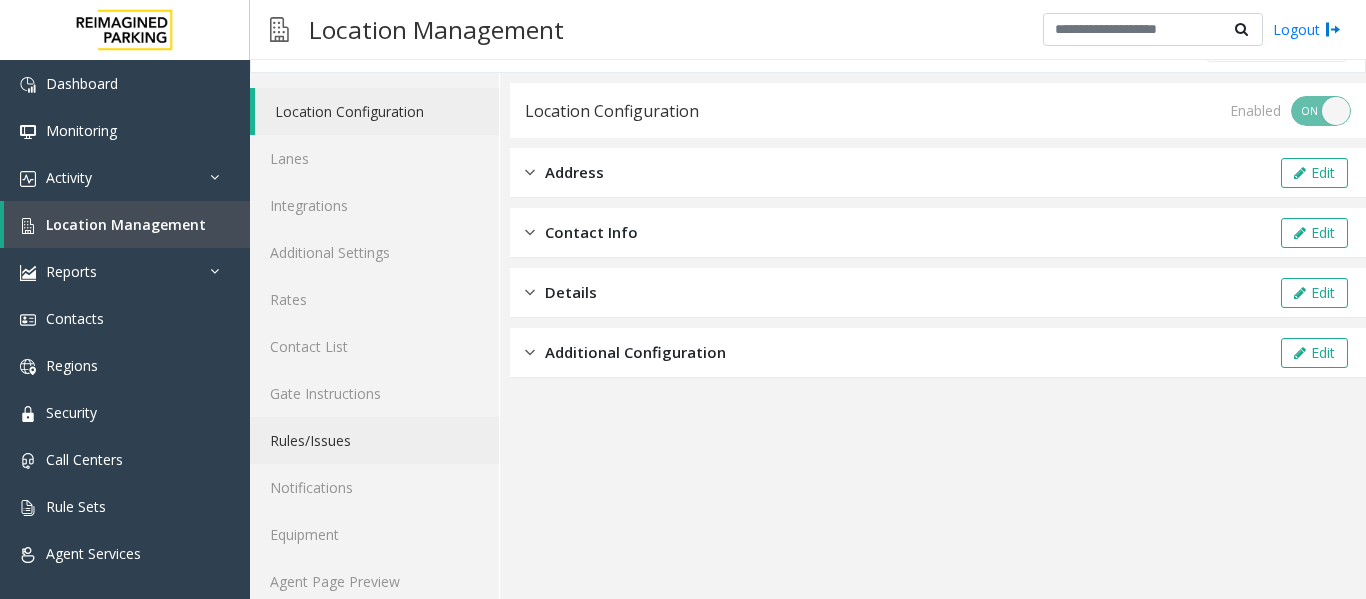 scroll, scrollTop: 60, scrollLeft: 0, axis: vertical 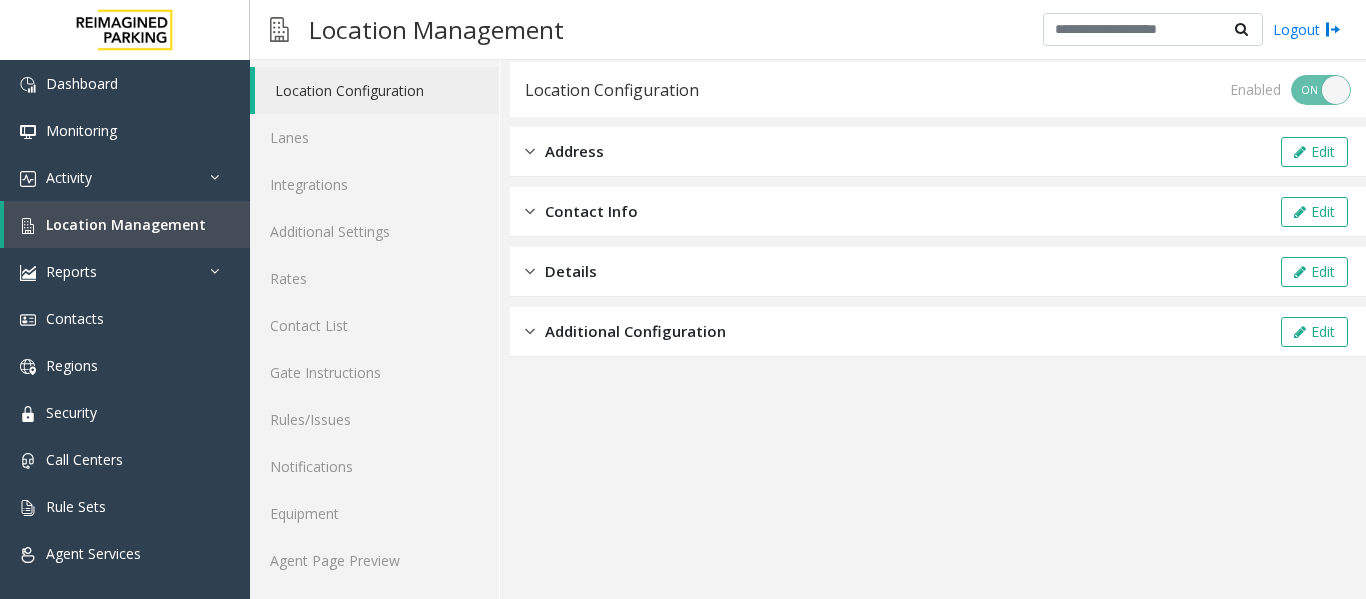 click 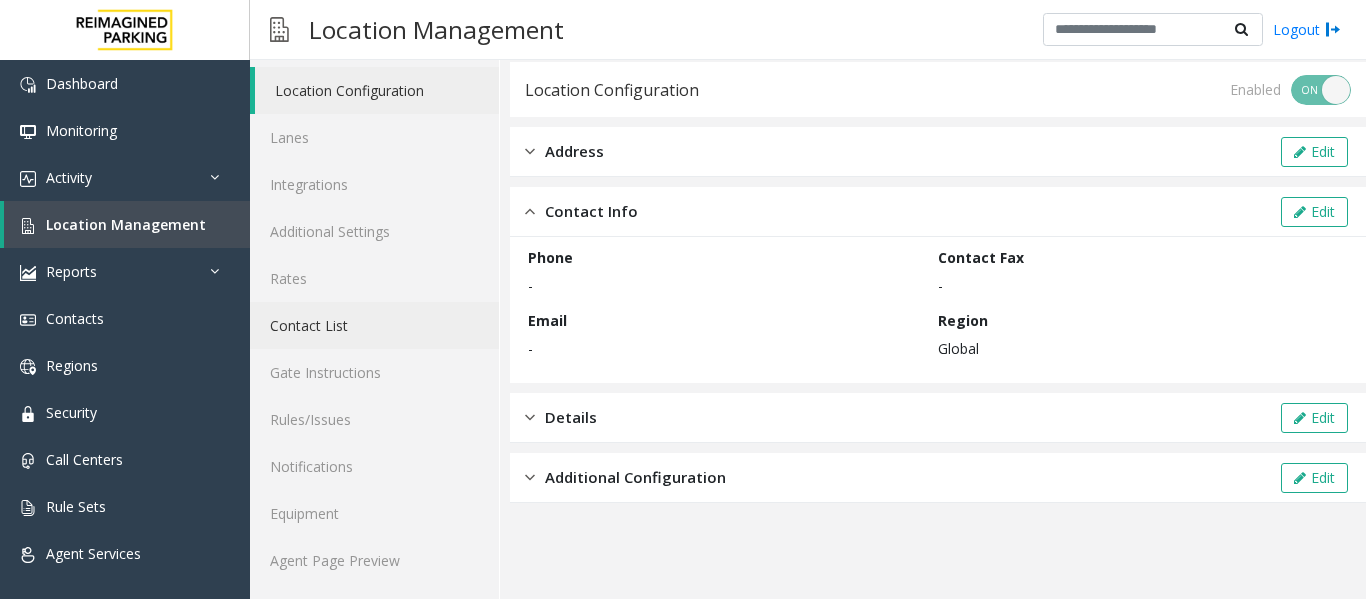 click on "Contact List" 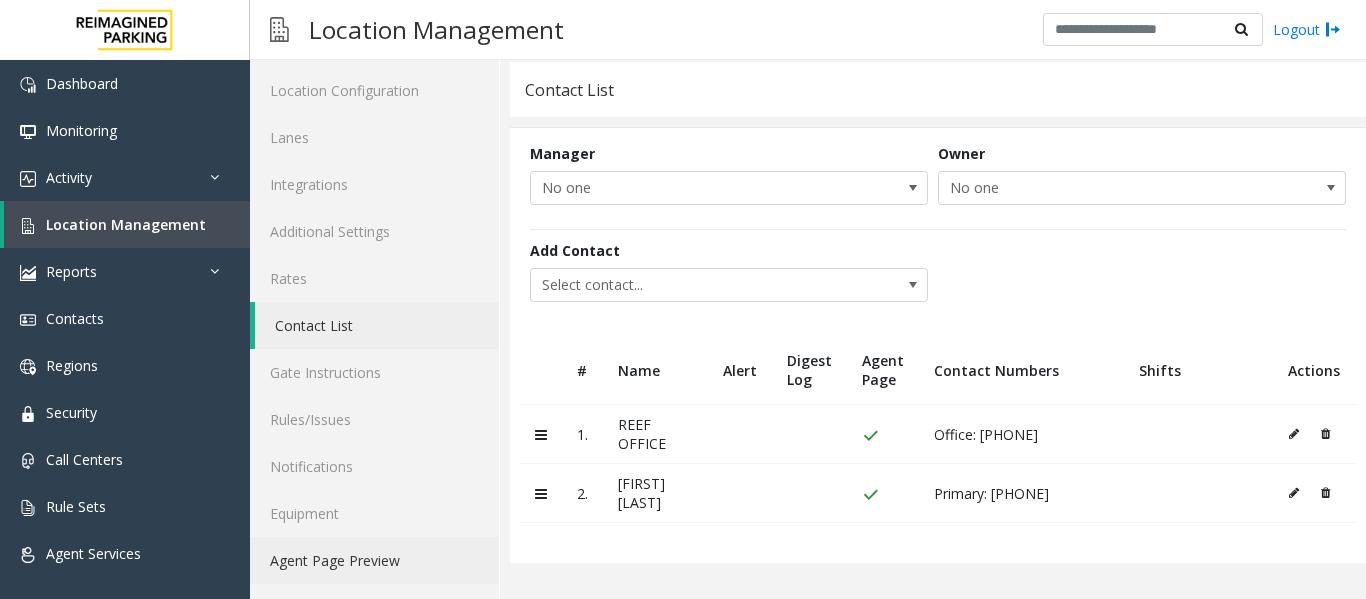 click on "Agent Page Preview" 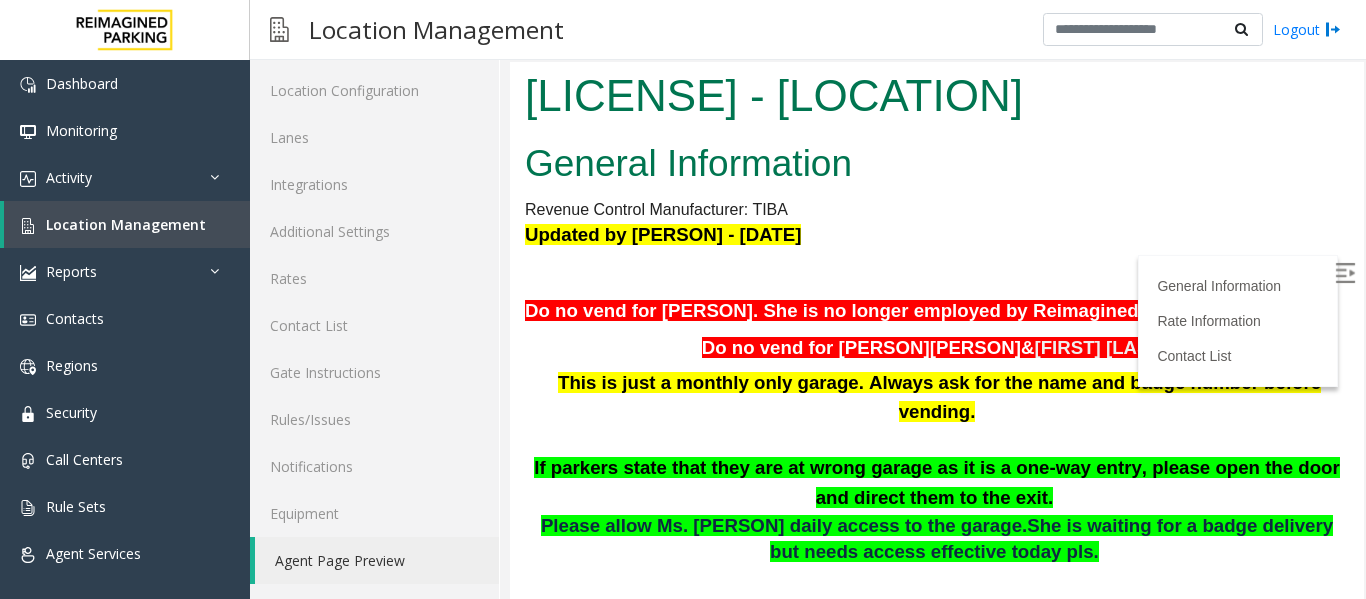 scroll, scrollTop: 0, scrollLeft: 0, axis: both 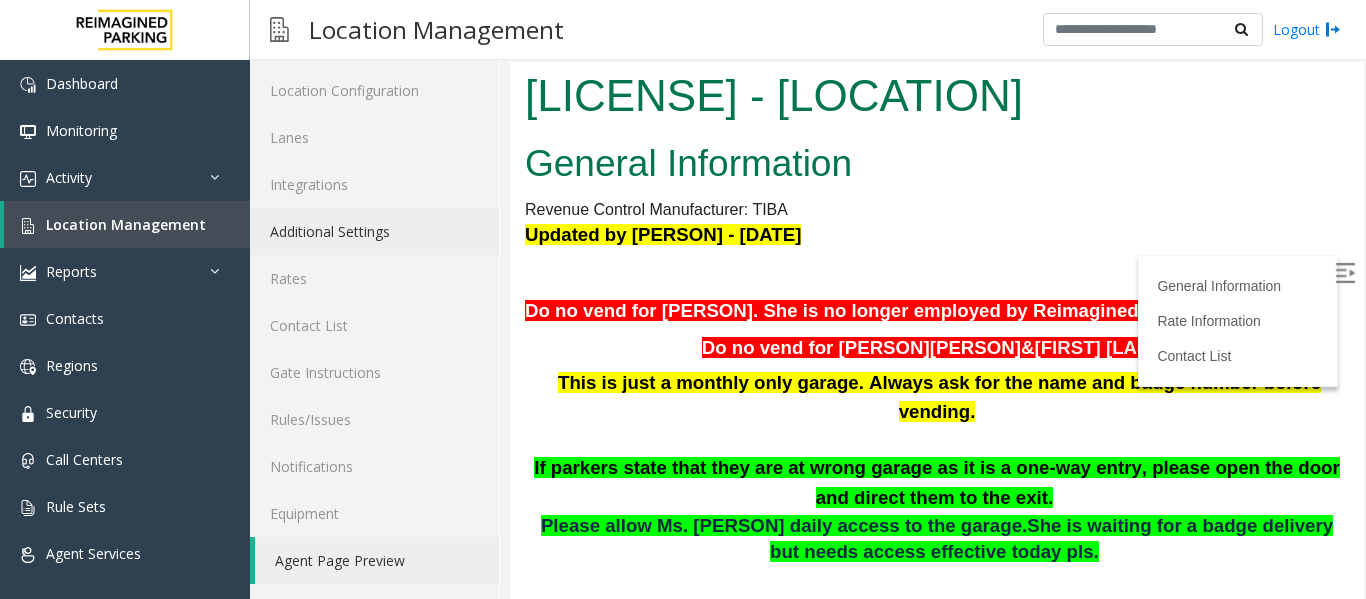 click on "Additional Settings" 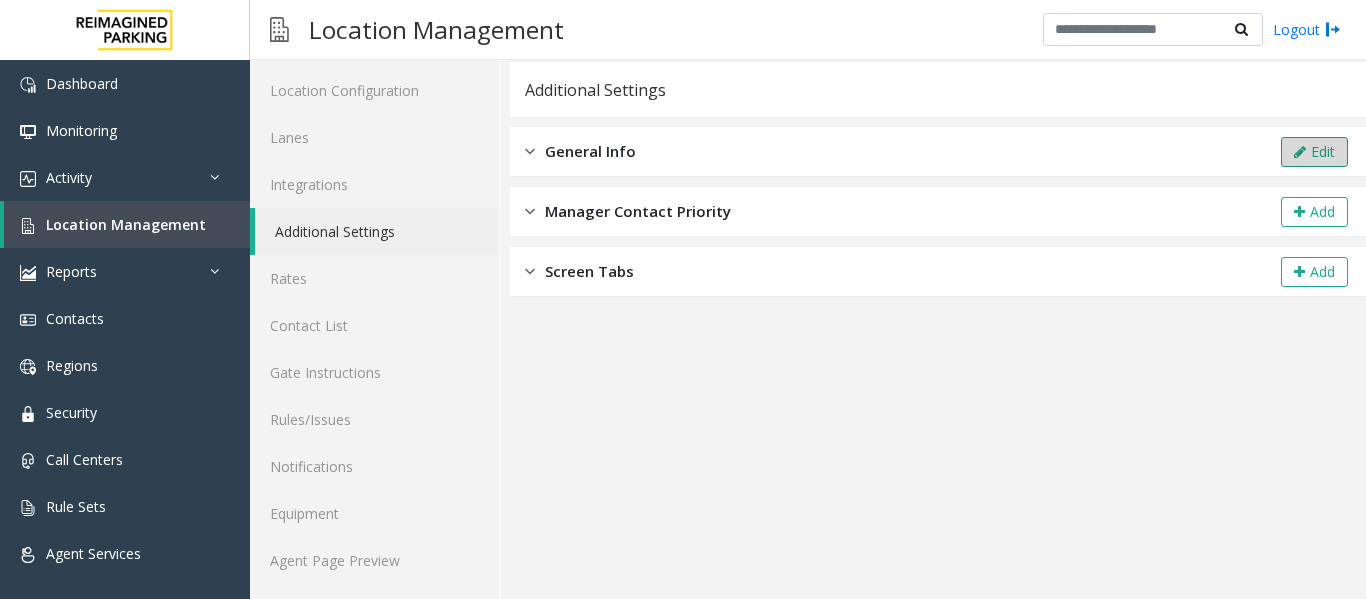 click on "Edit" 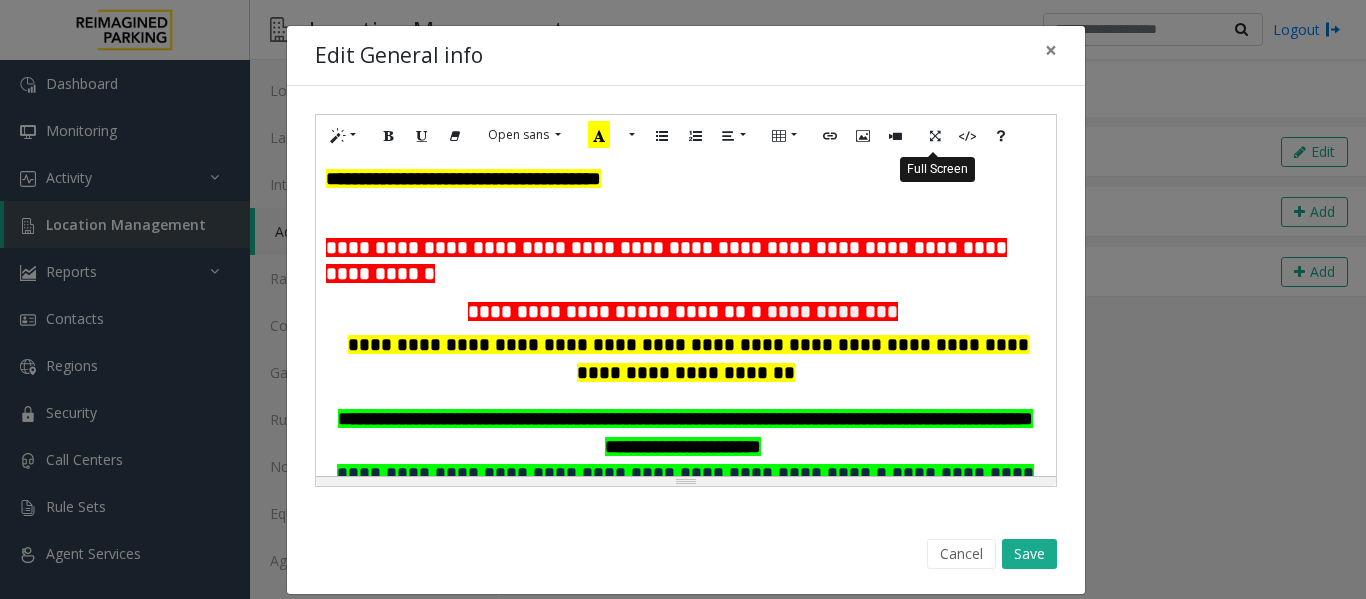click 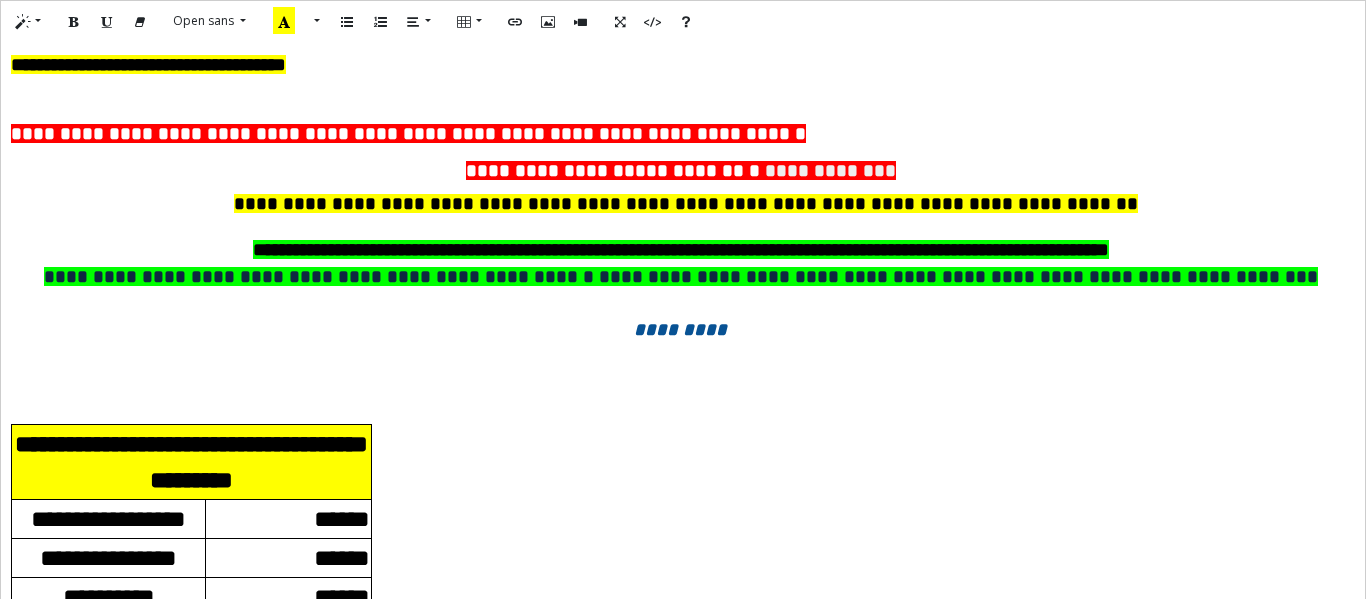click on "**********" 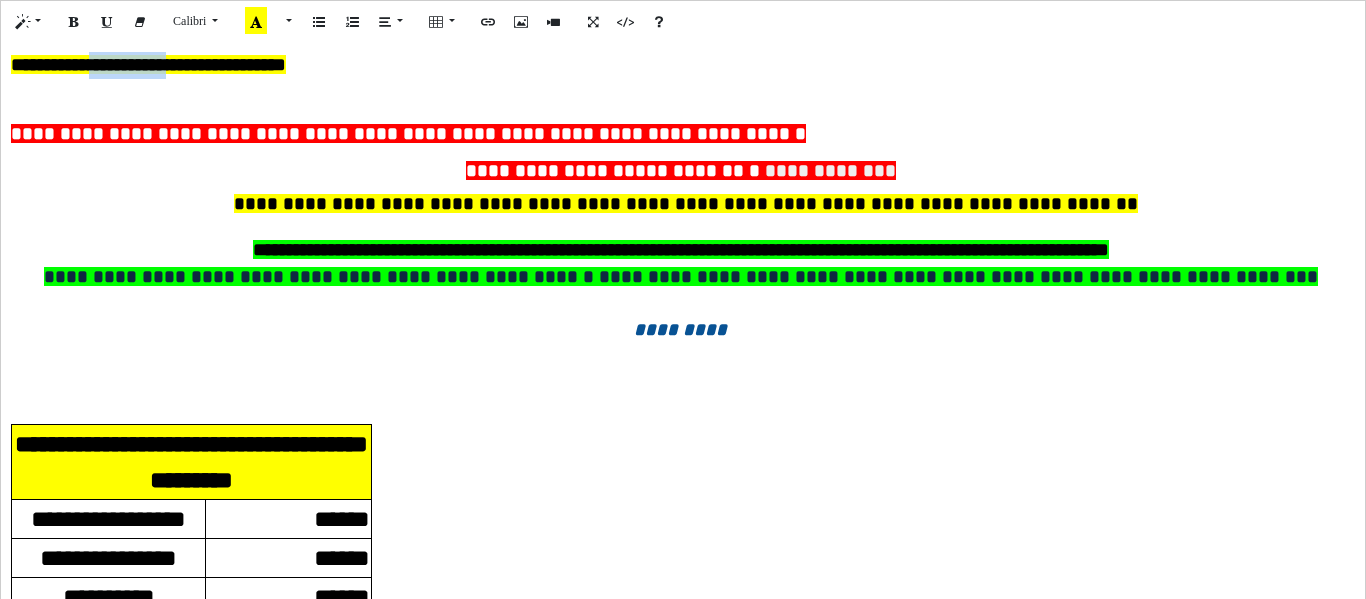 type 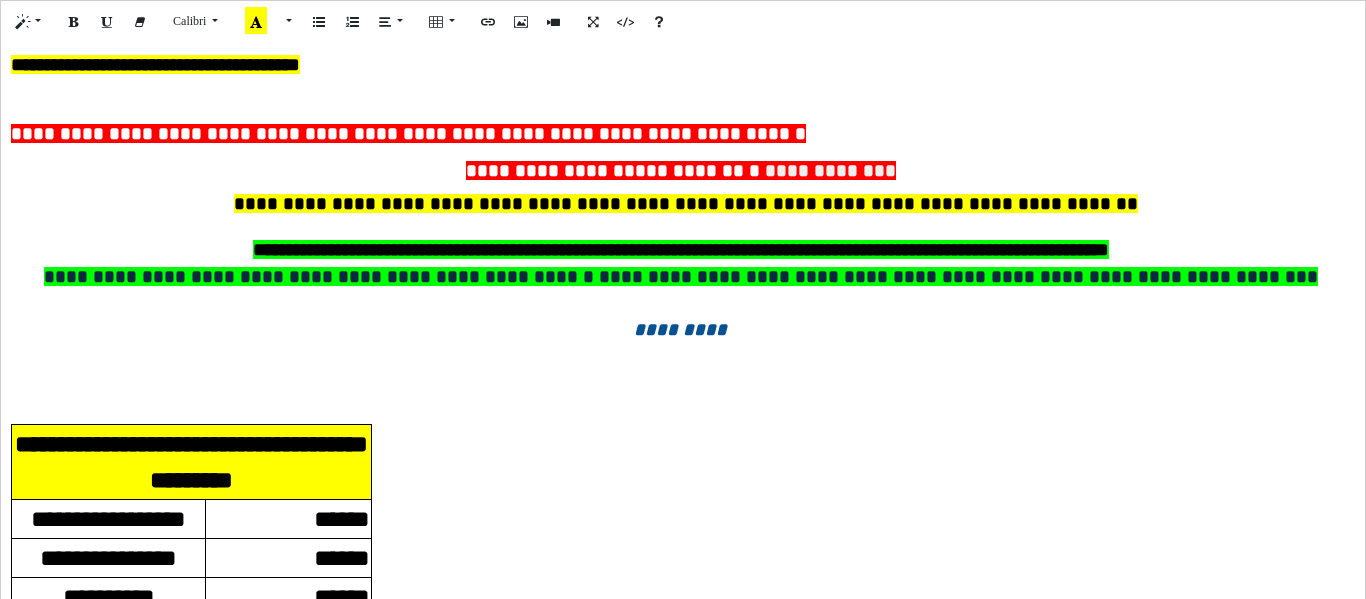 click on "**********" 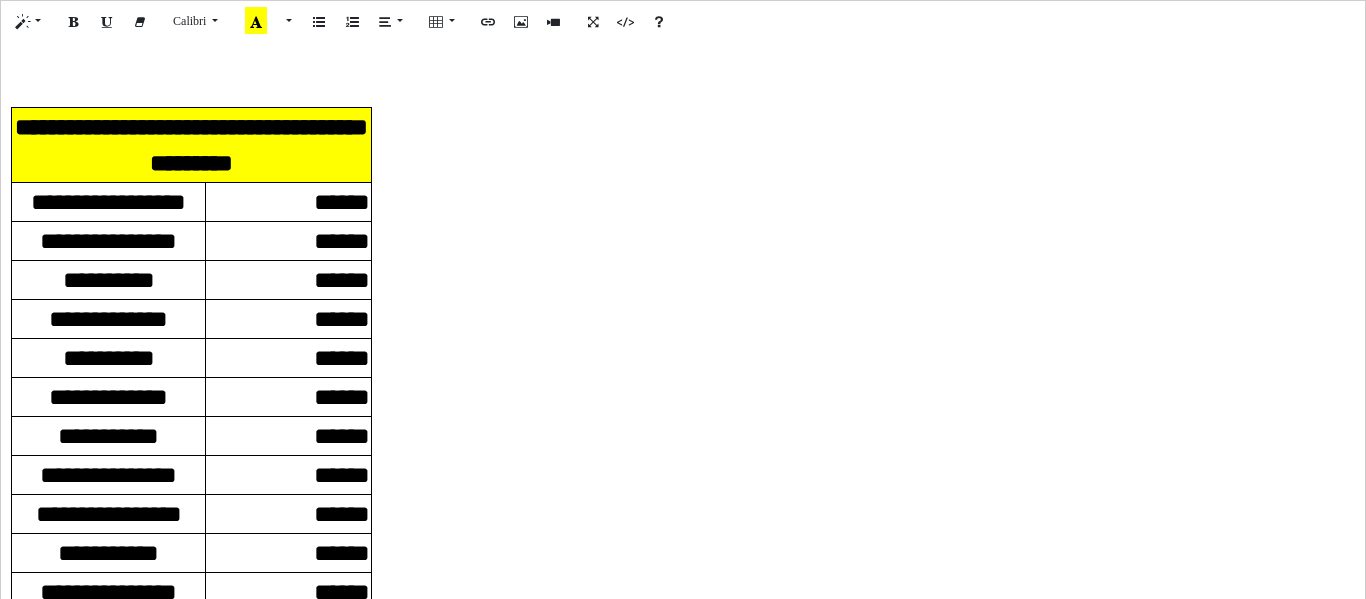 scroll, scrollTop: 192, scrollLeft: 0, axis: vertical 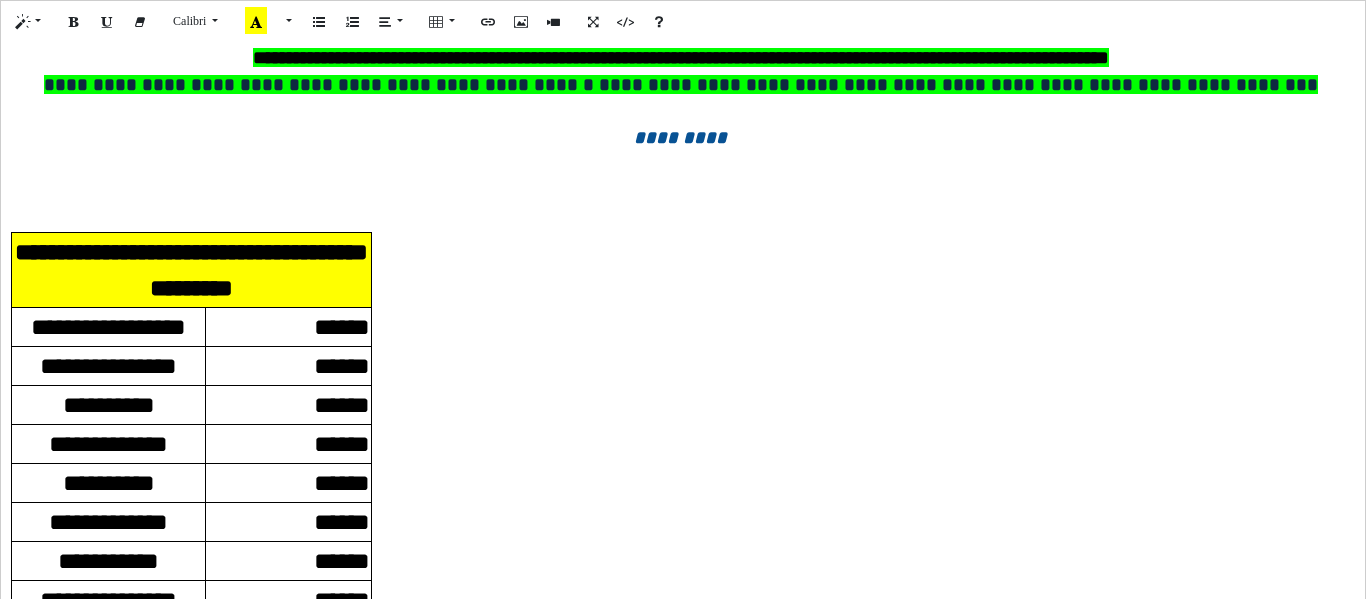 click 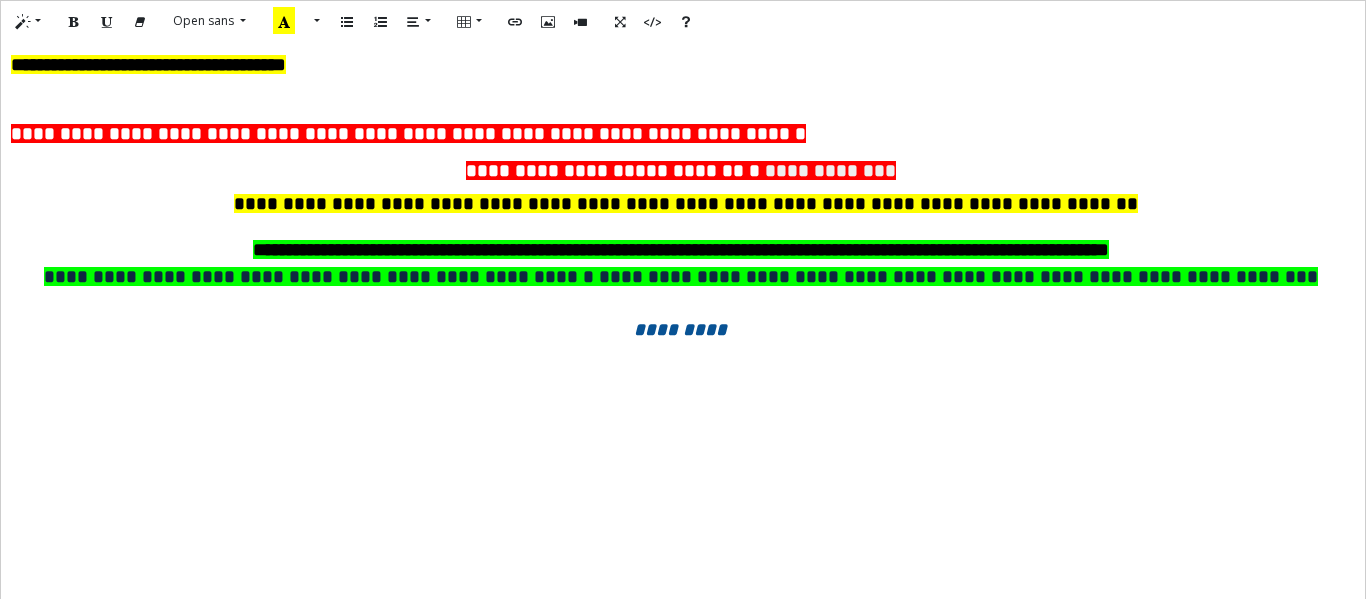 scroll, scrollTop: 0, scrollLeft: 0, axis: both 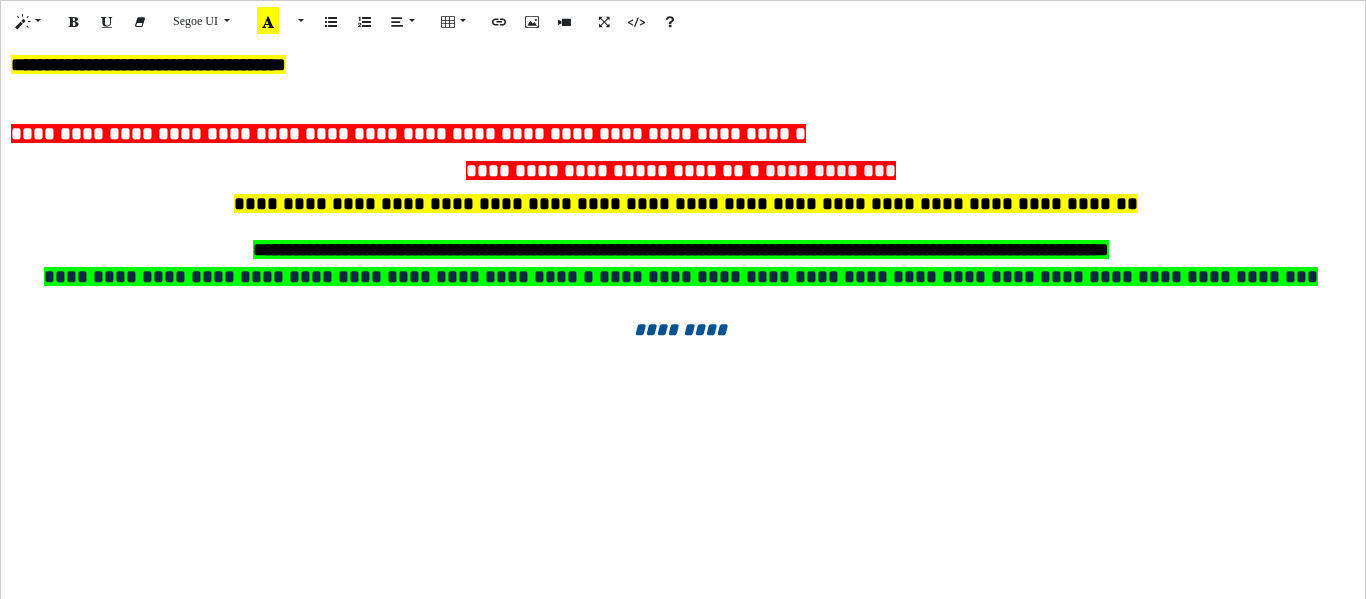 drag, startPoint x: 251, startPoint y: 335, endPoint x: 297, endPoint y: 340, distance: 46.270943 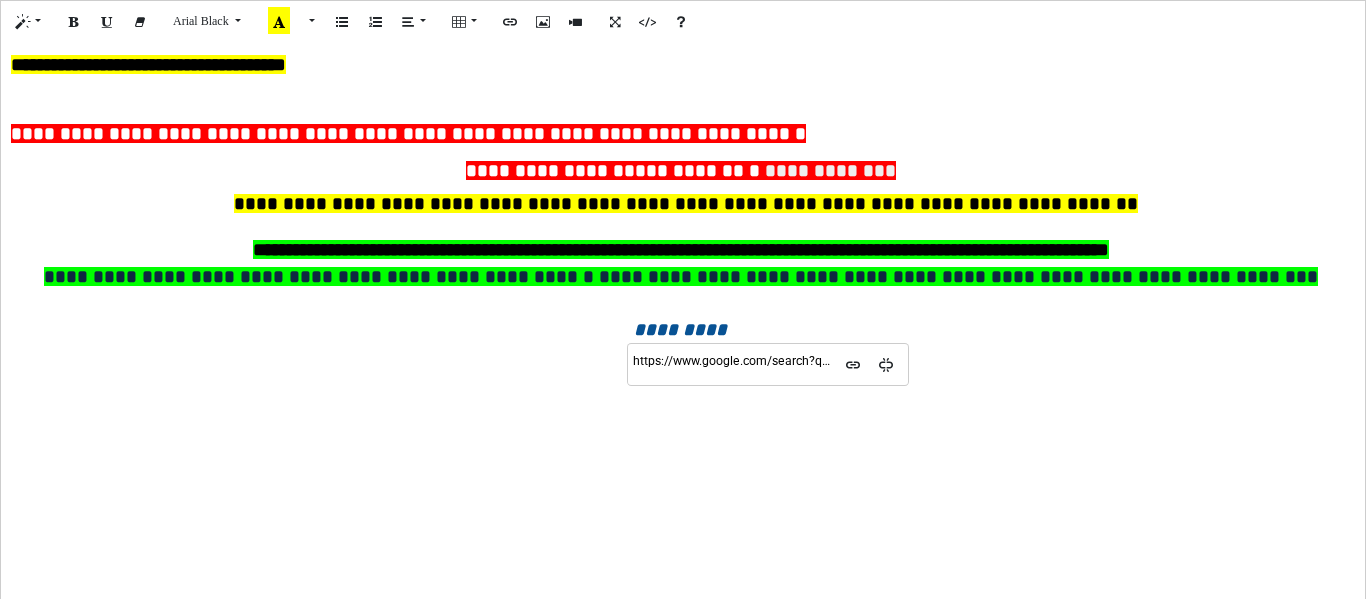 click 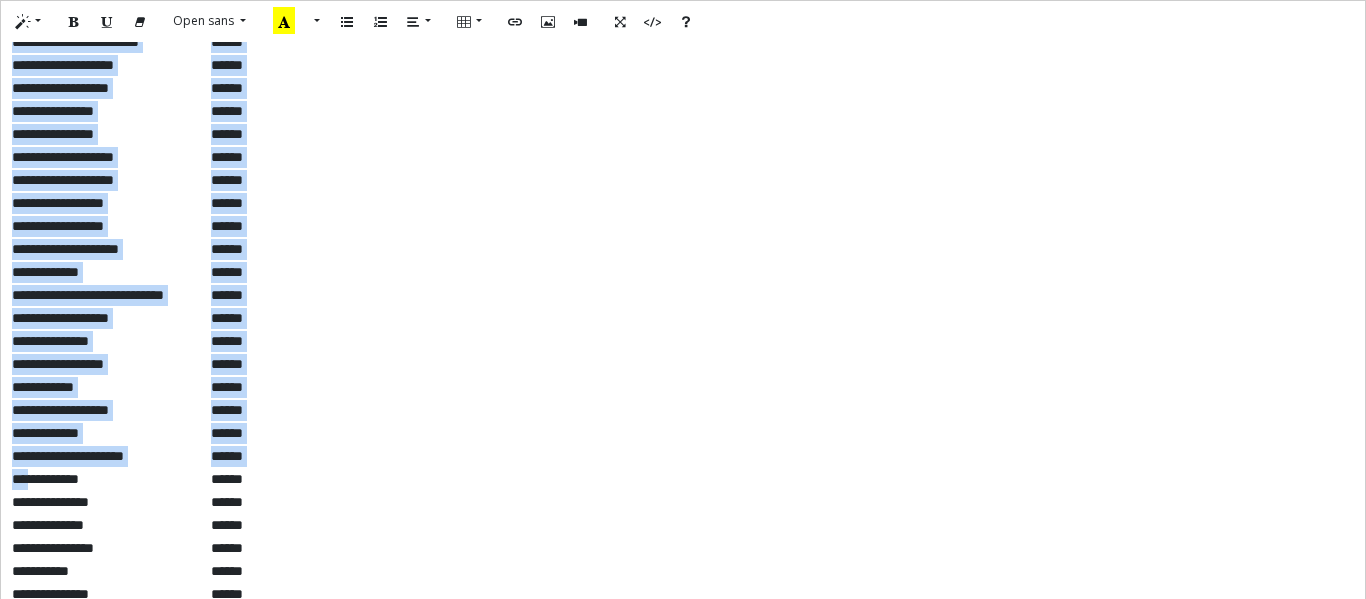 scroll, scrollTop: 683, scrollLeft: 0, axis: vertical 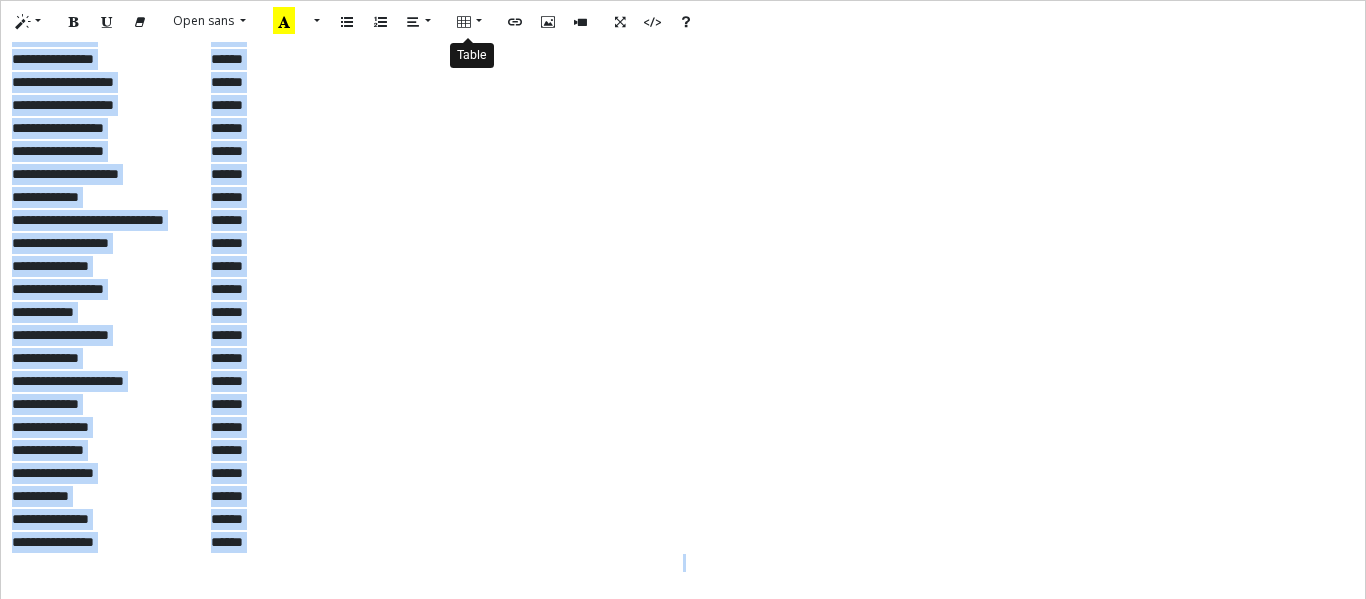 click 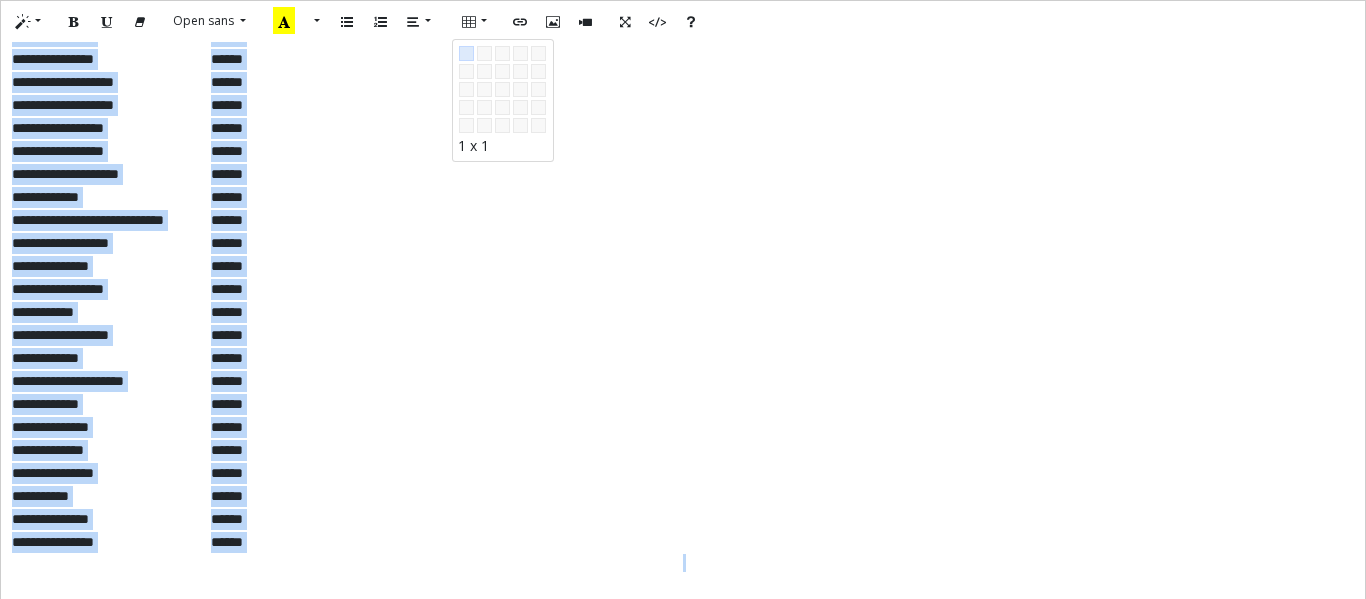 click 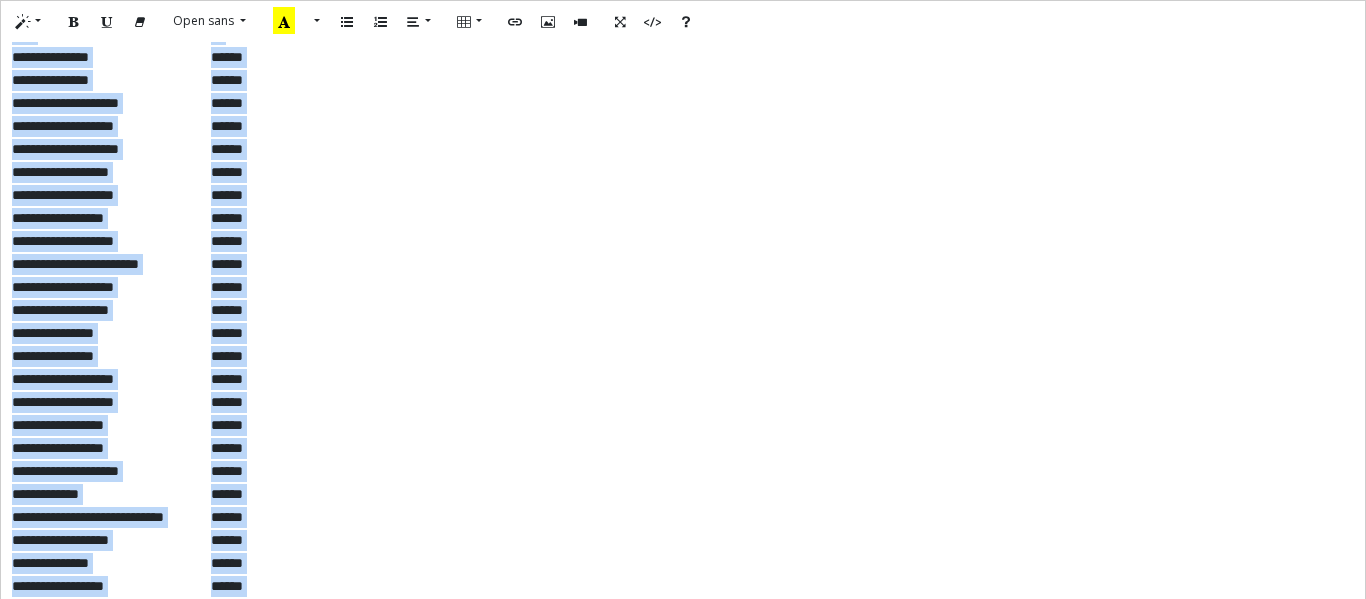 scroll, scrollTop: 383, scrollLeft: 0, axis: vertical 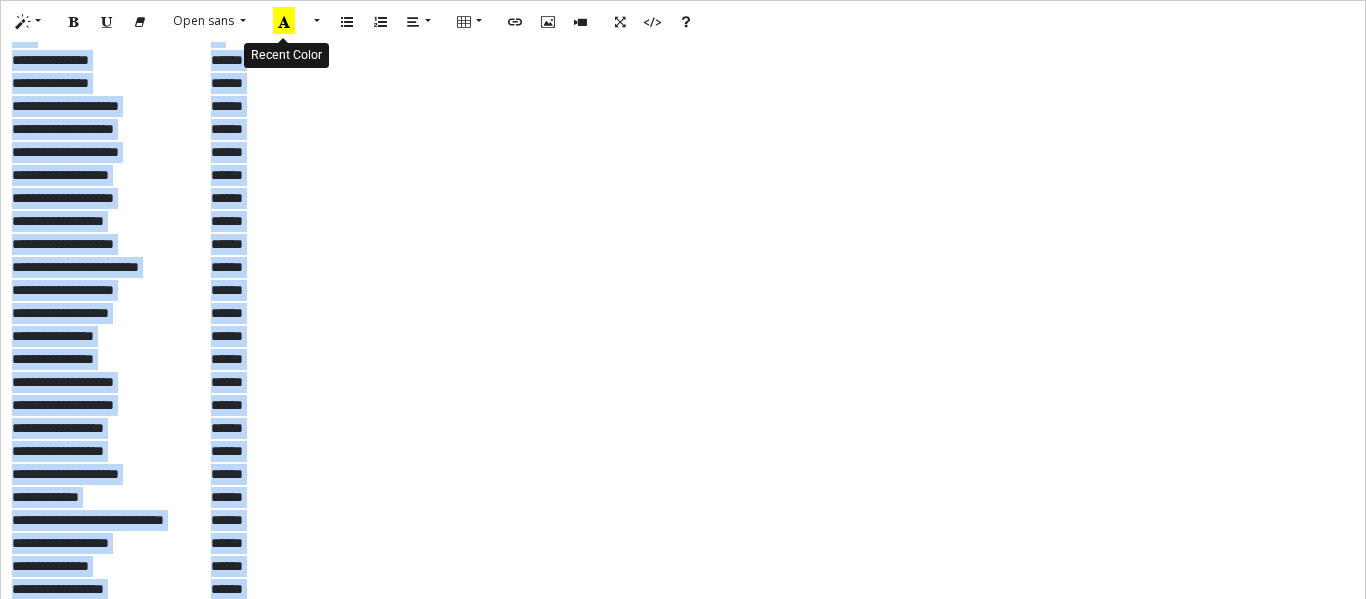 click 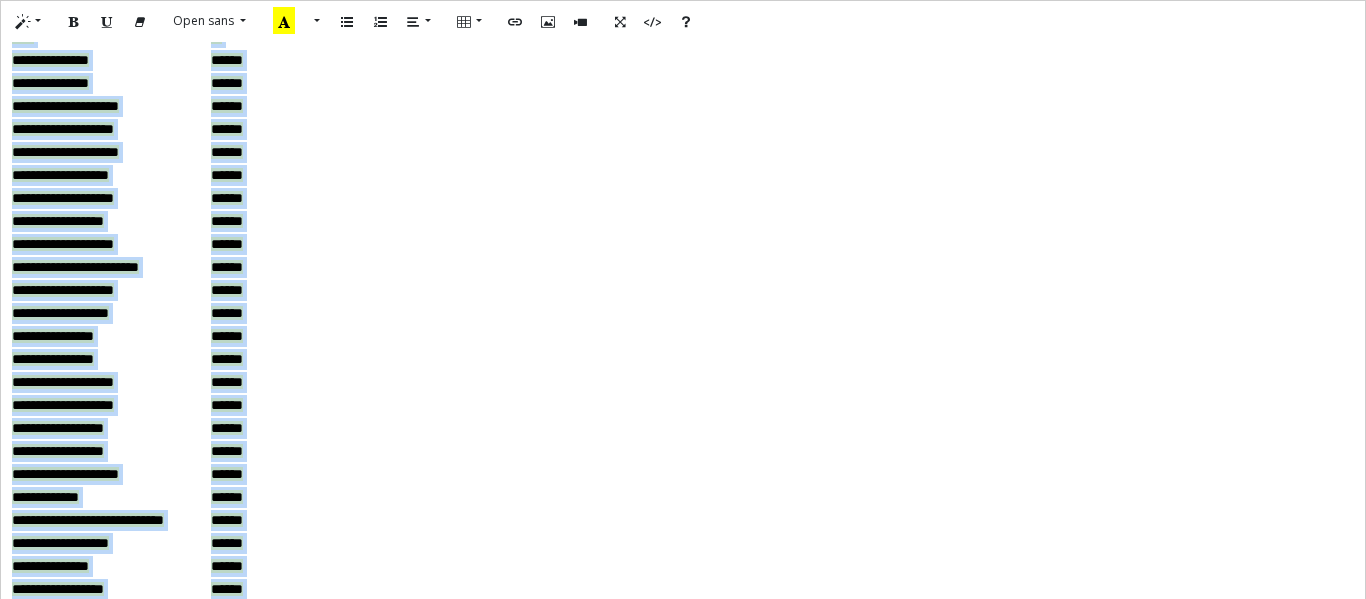 click on "**********" 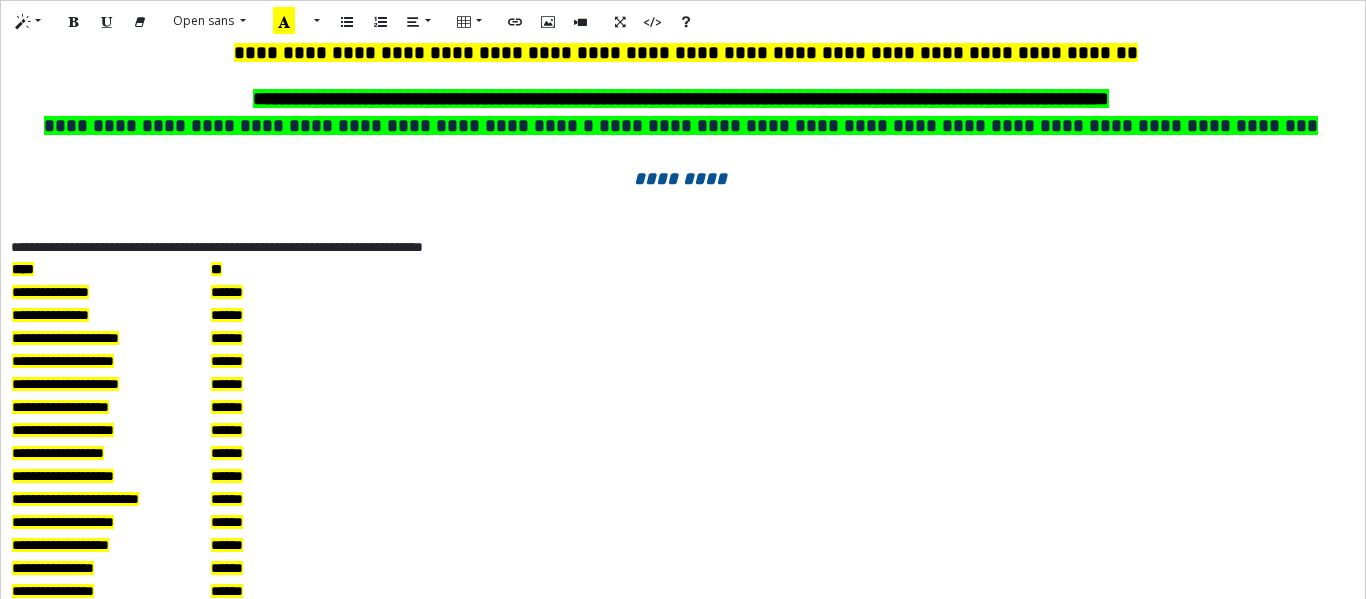 scroll, scrollTop: 0, scrollLeft: 0, axis: both 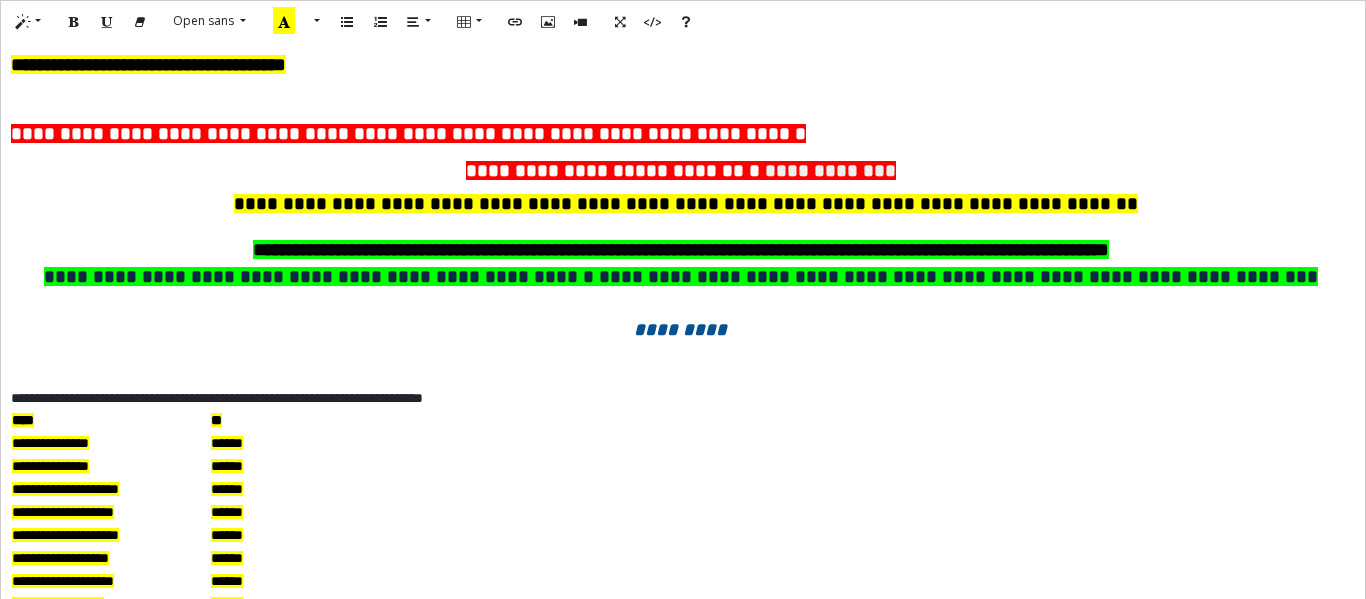 click on "**********" 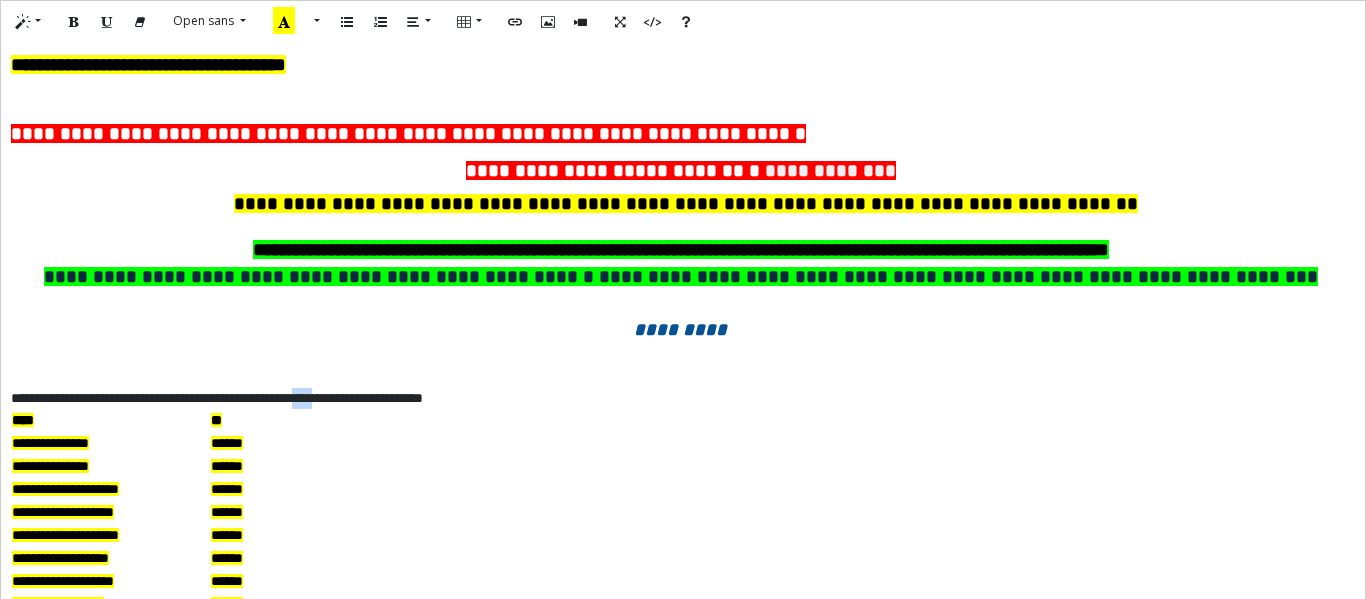 click on "**********" 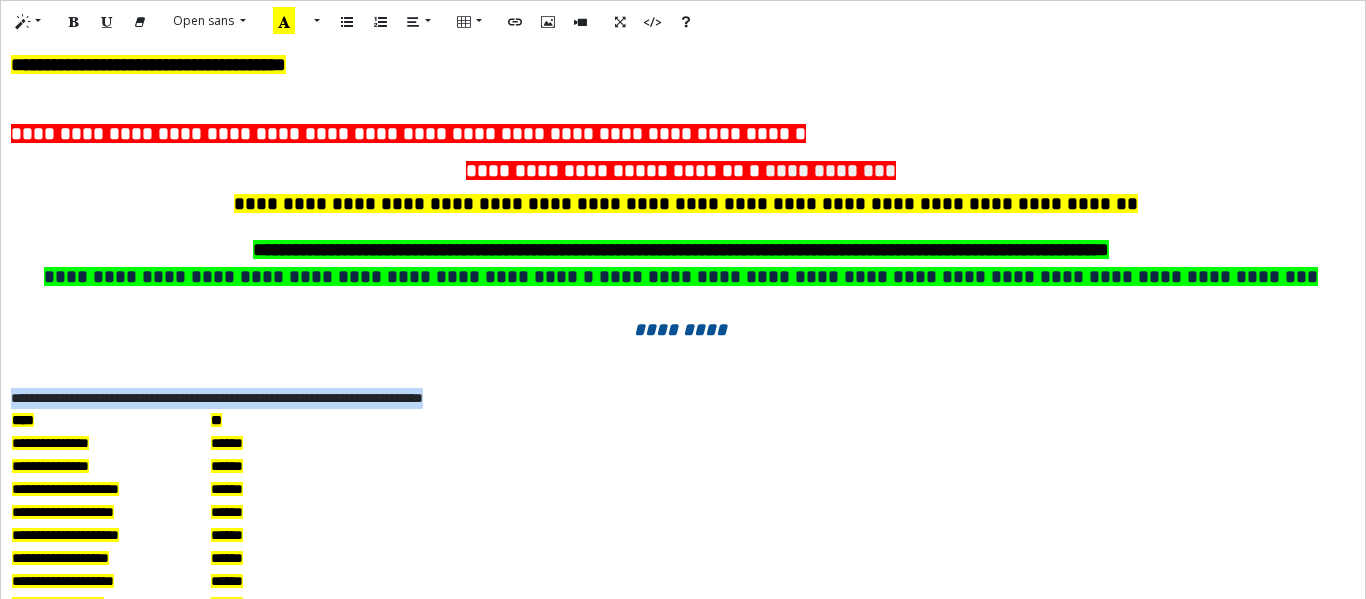 click on "**********" 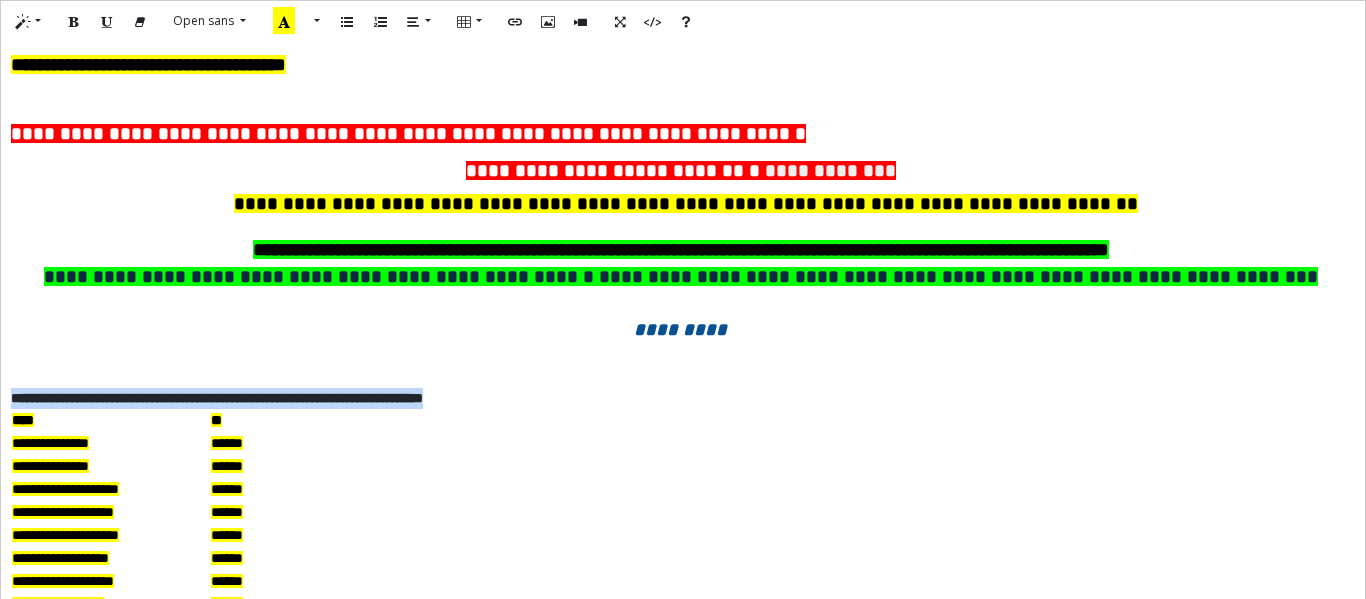 click on "**********" 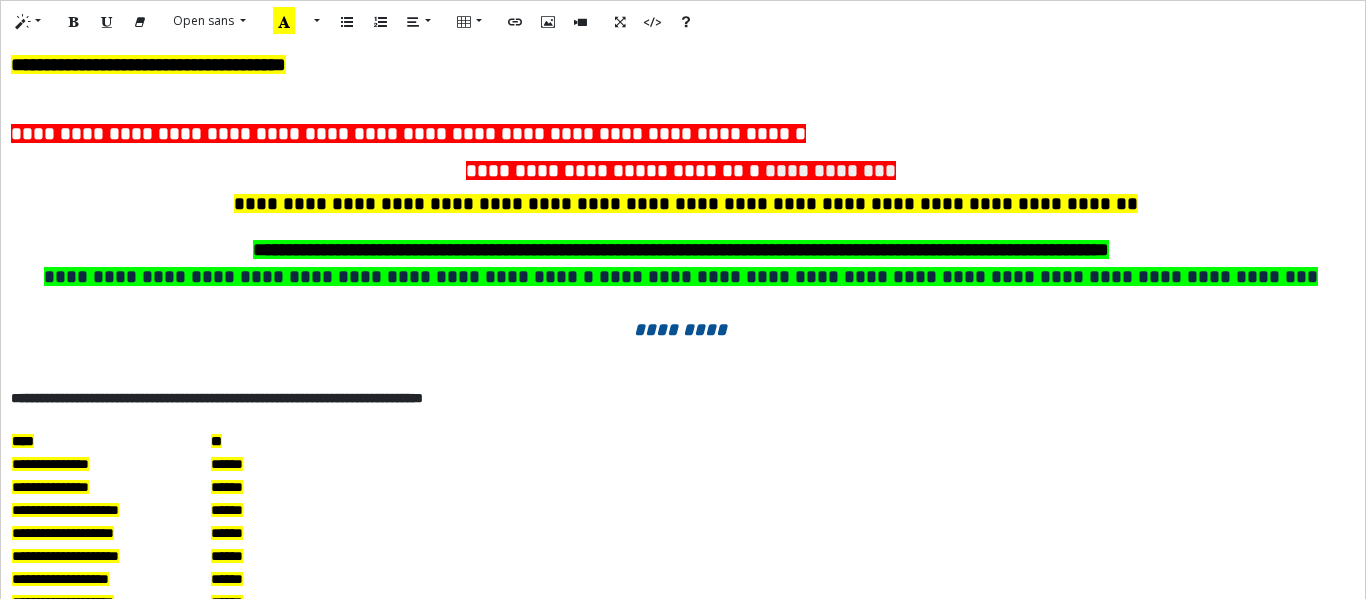 click on "**********" 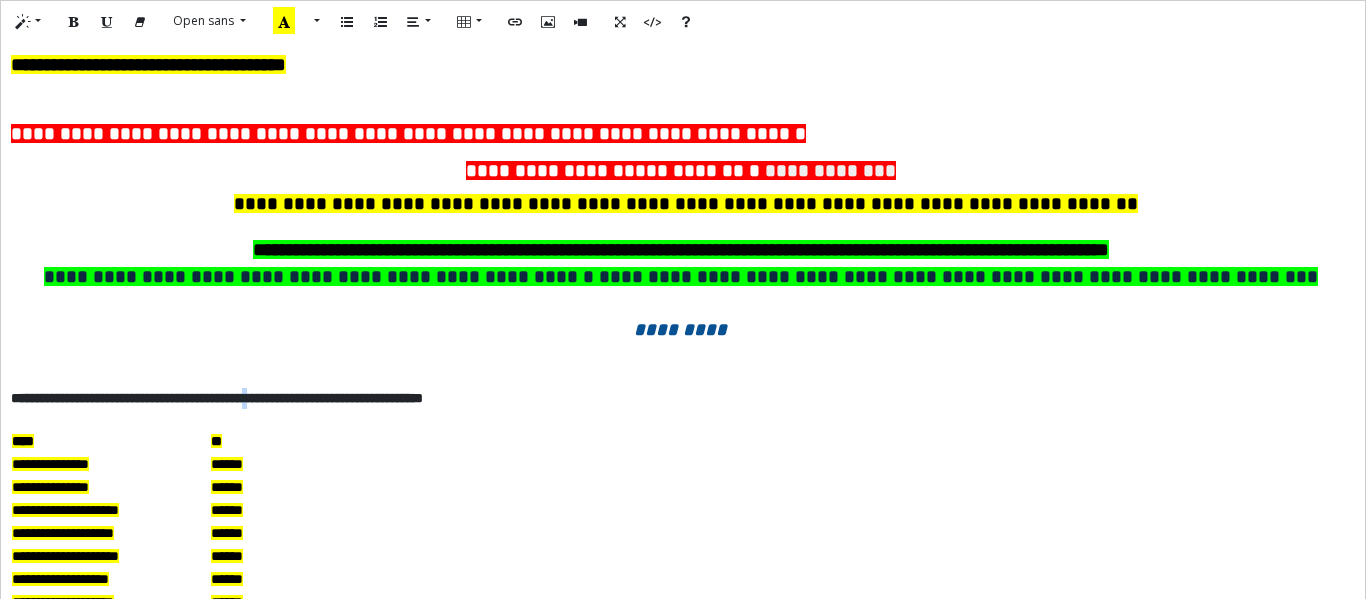 click on "**********" 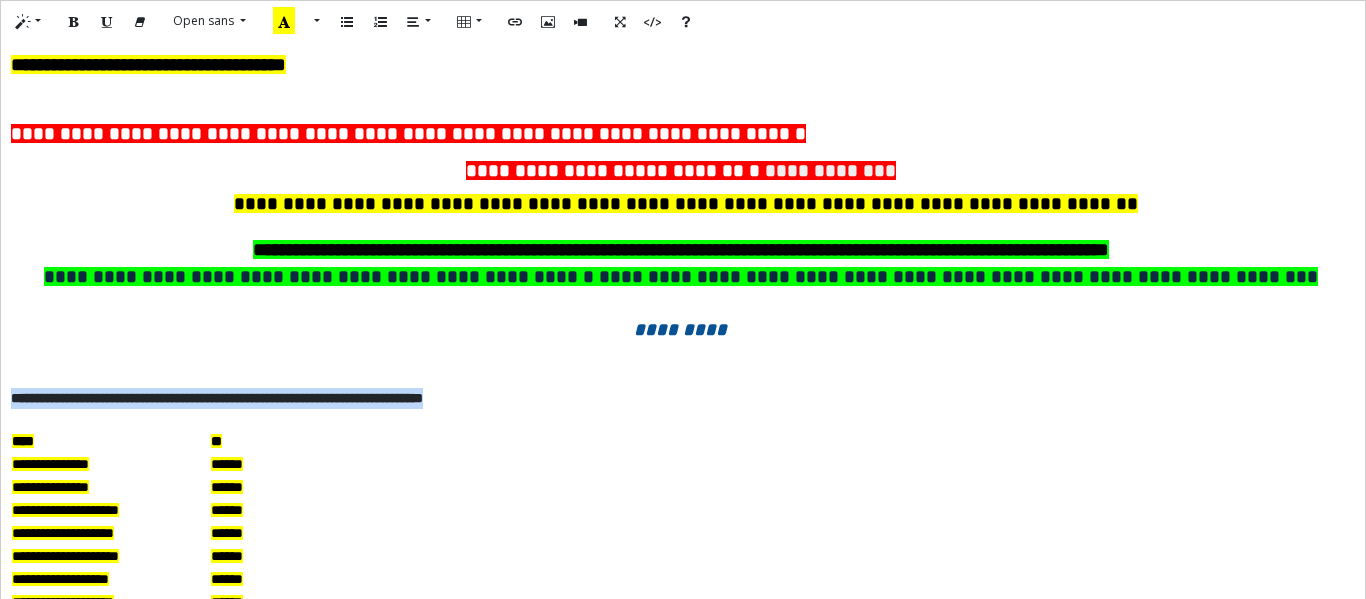 click on "**********" 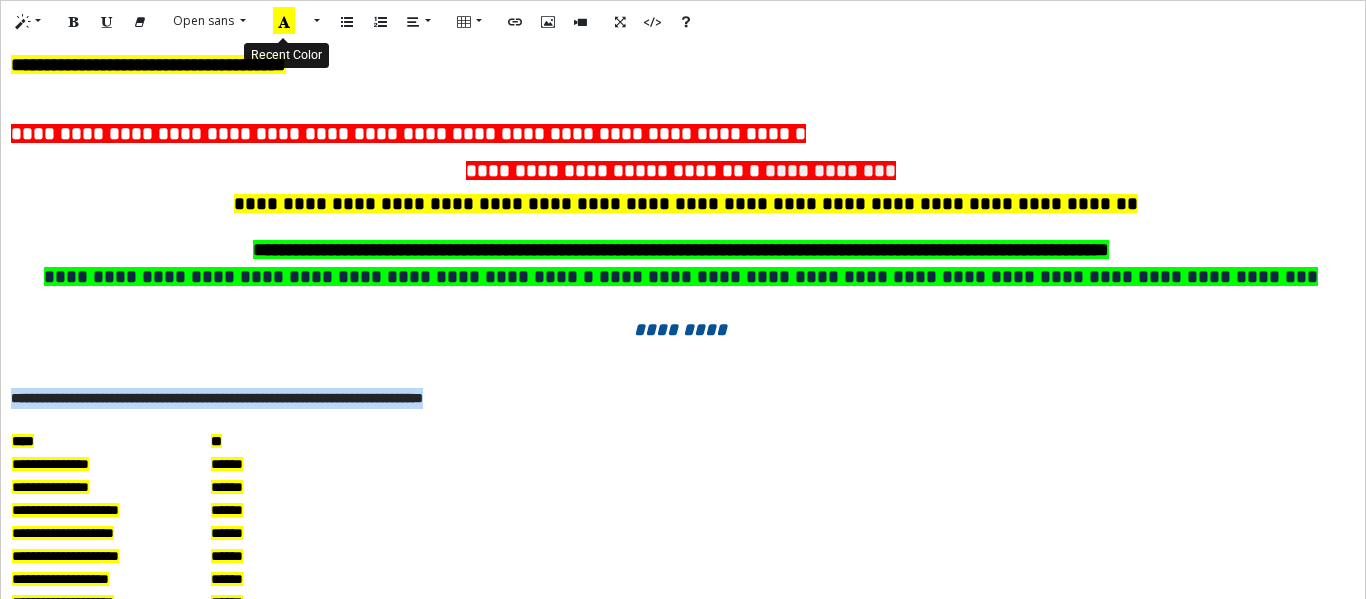 click 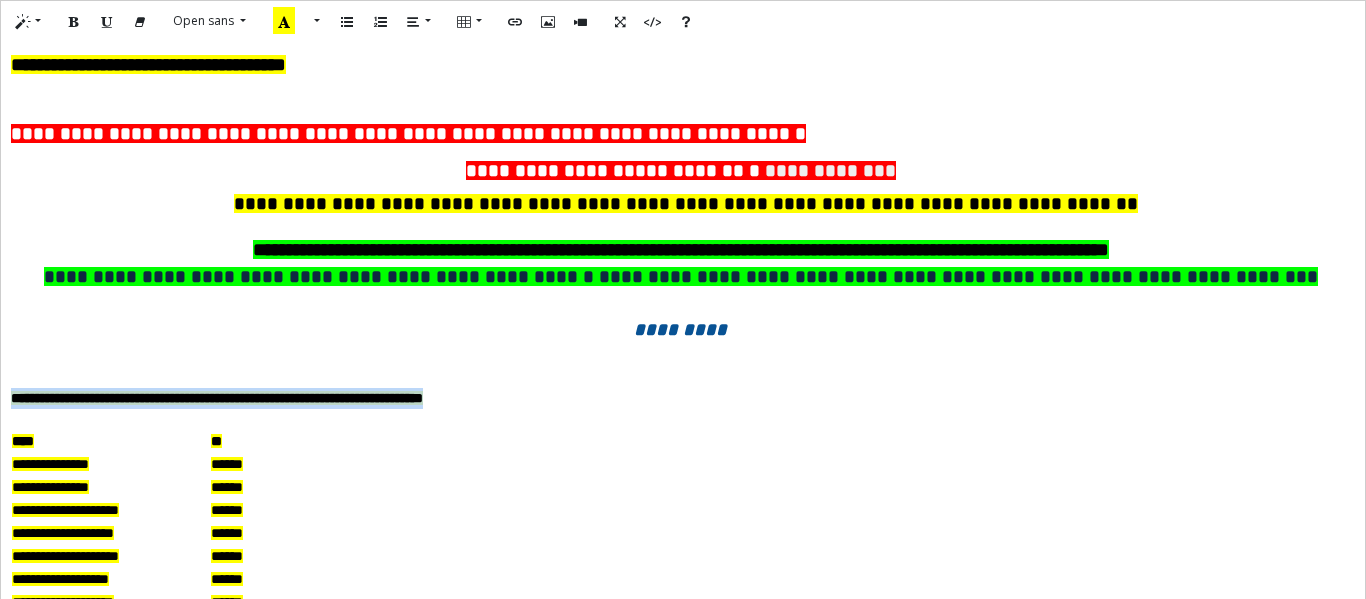 click 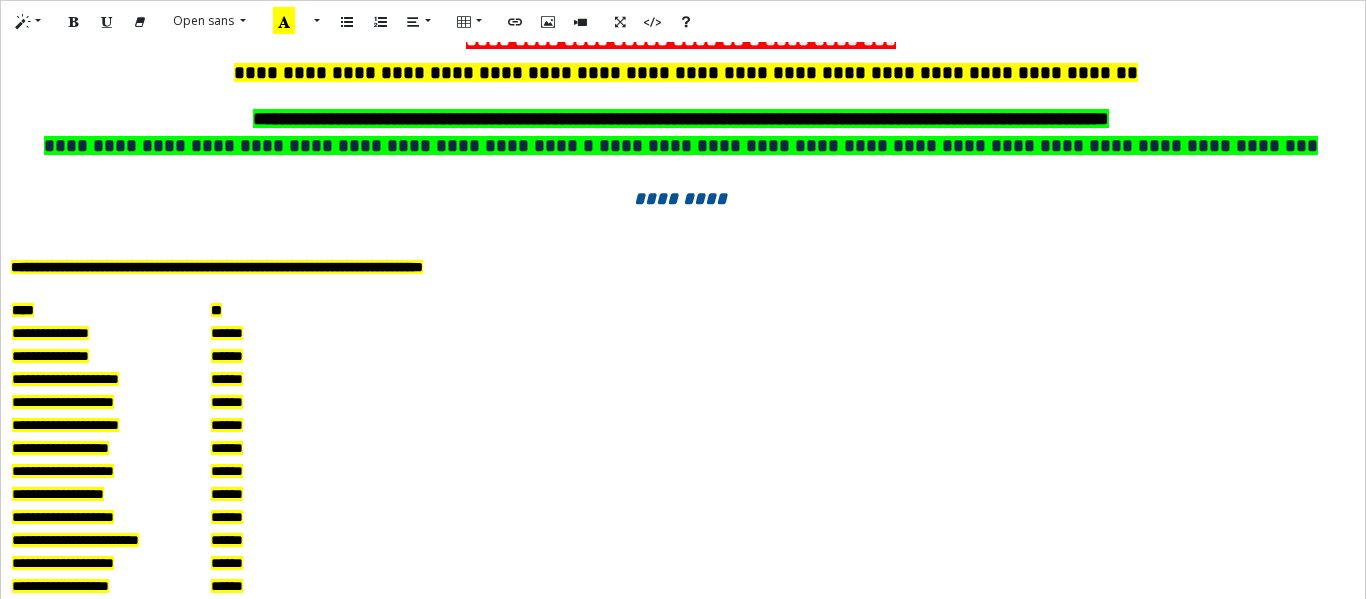 scroll, scrollTop: 0, scrollLeft: 0, axis: both 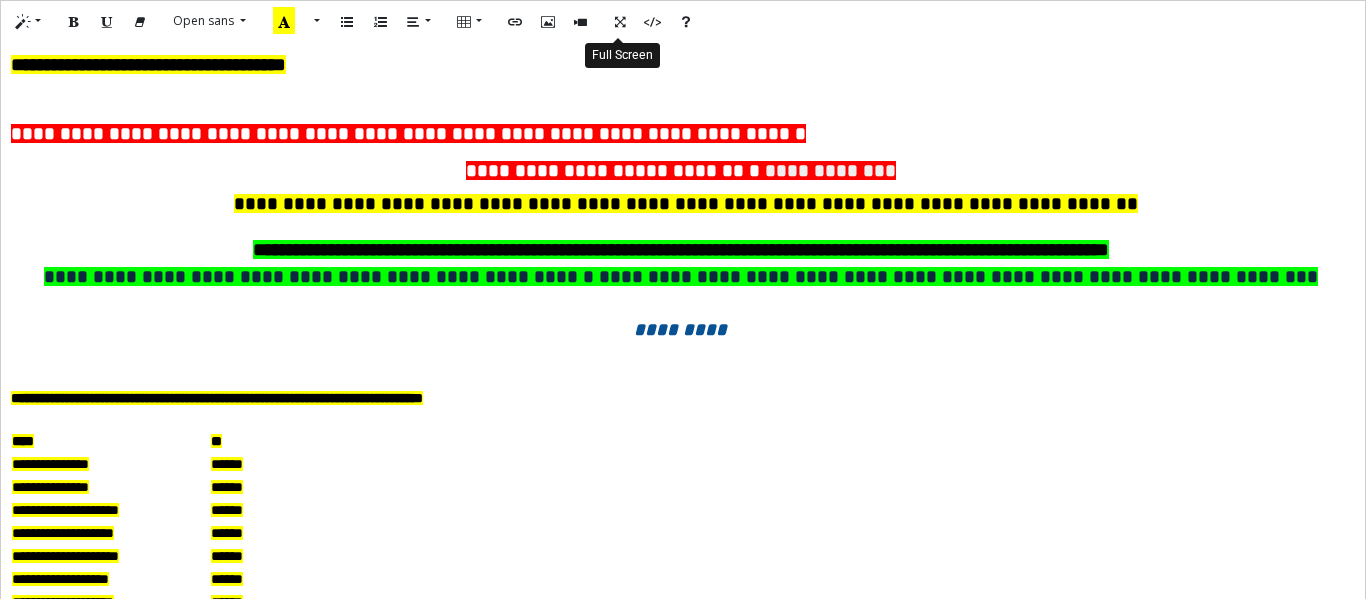 click 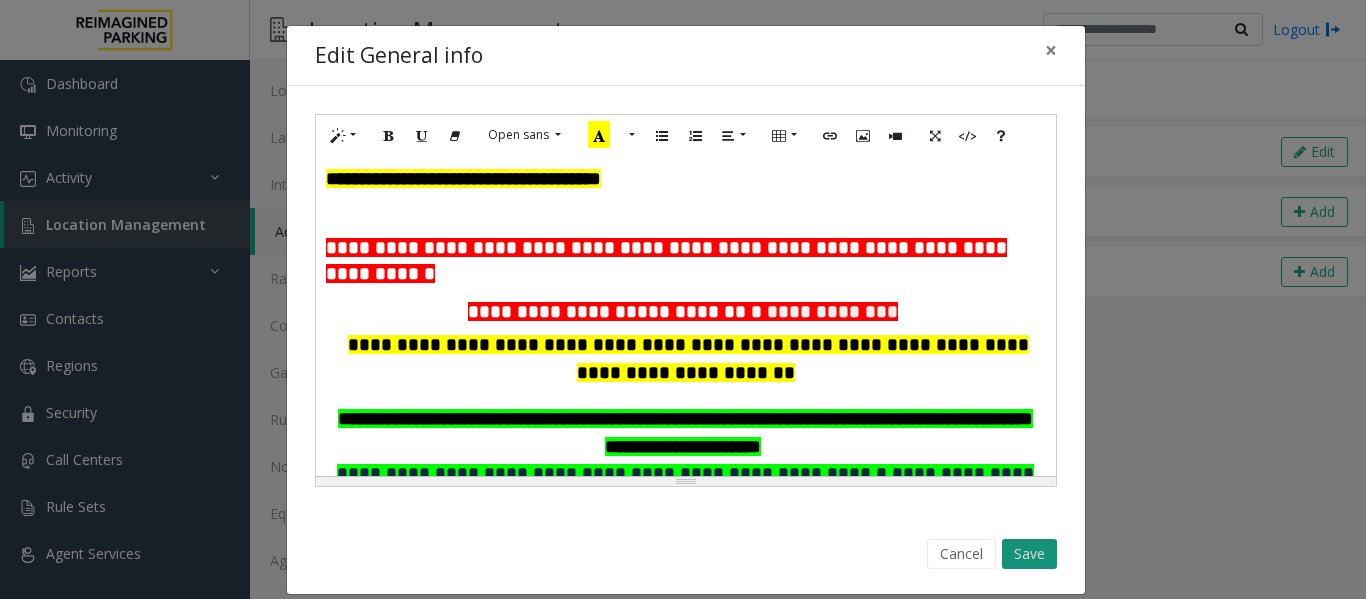 click on "Save" 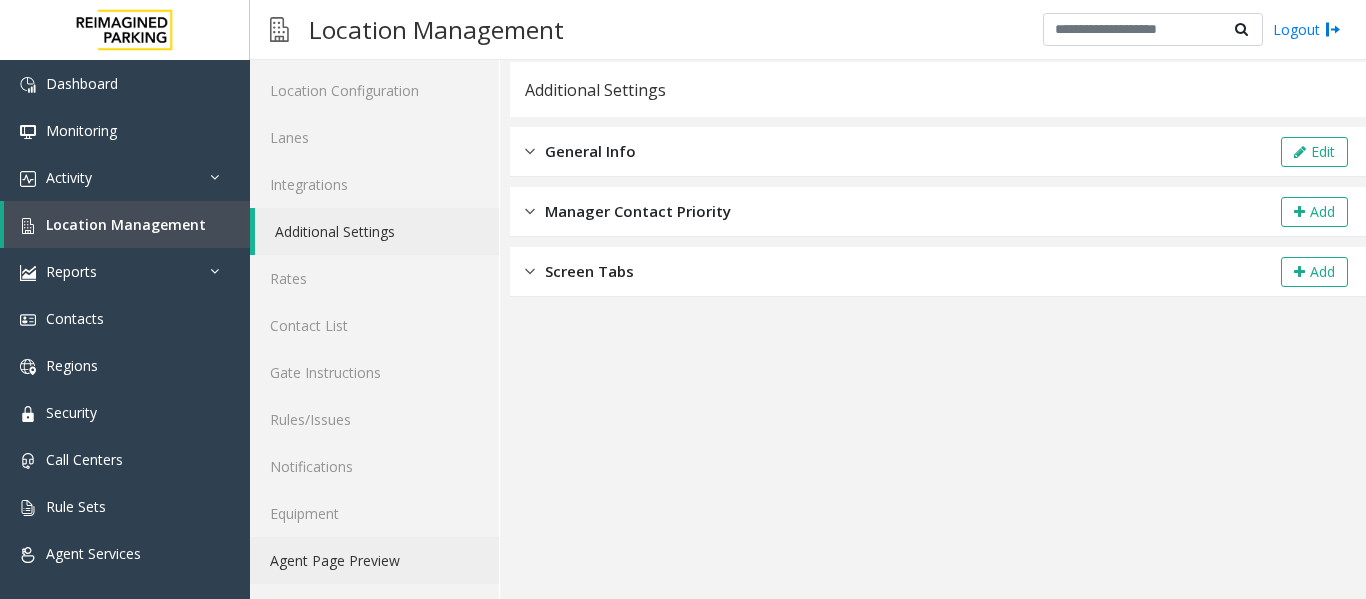 click on "Agent Page Preview" 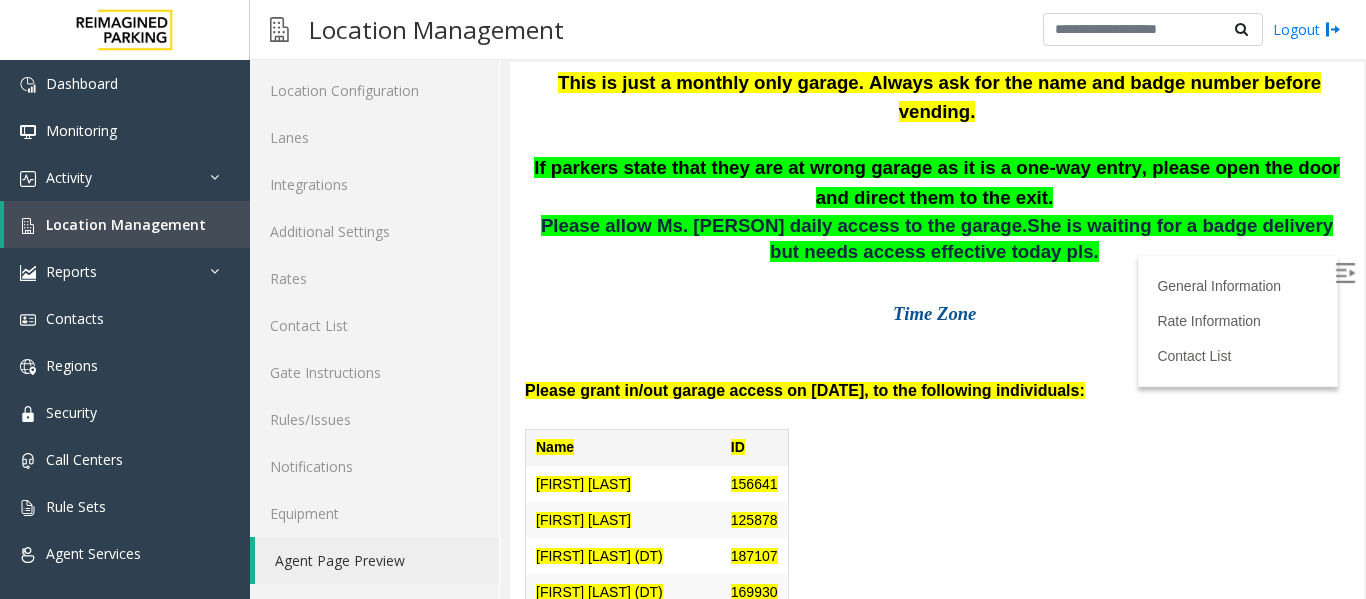 click on "Time Zone" at bounding box center [937, 306] 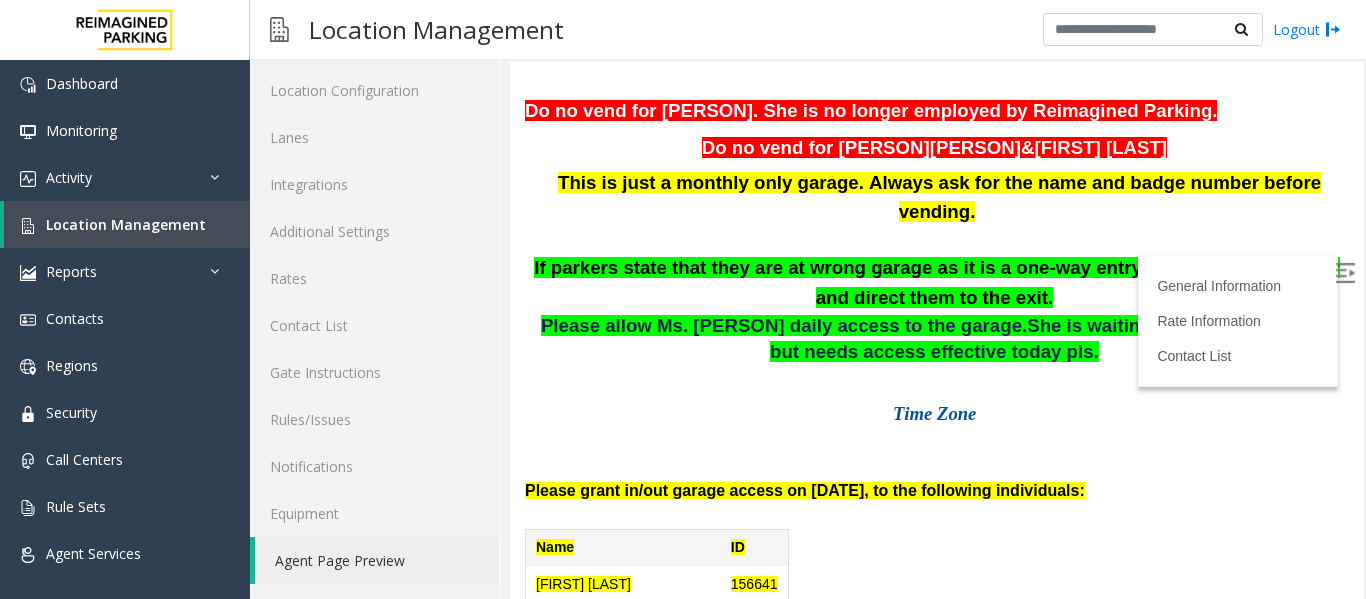 click at bounding box center [1345, 273] 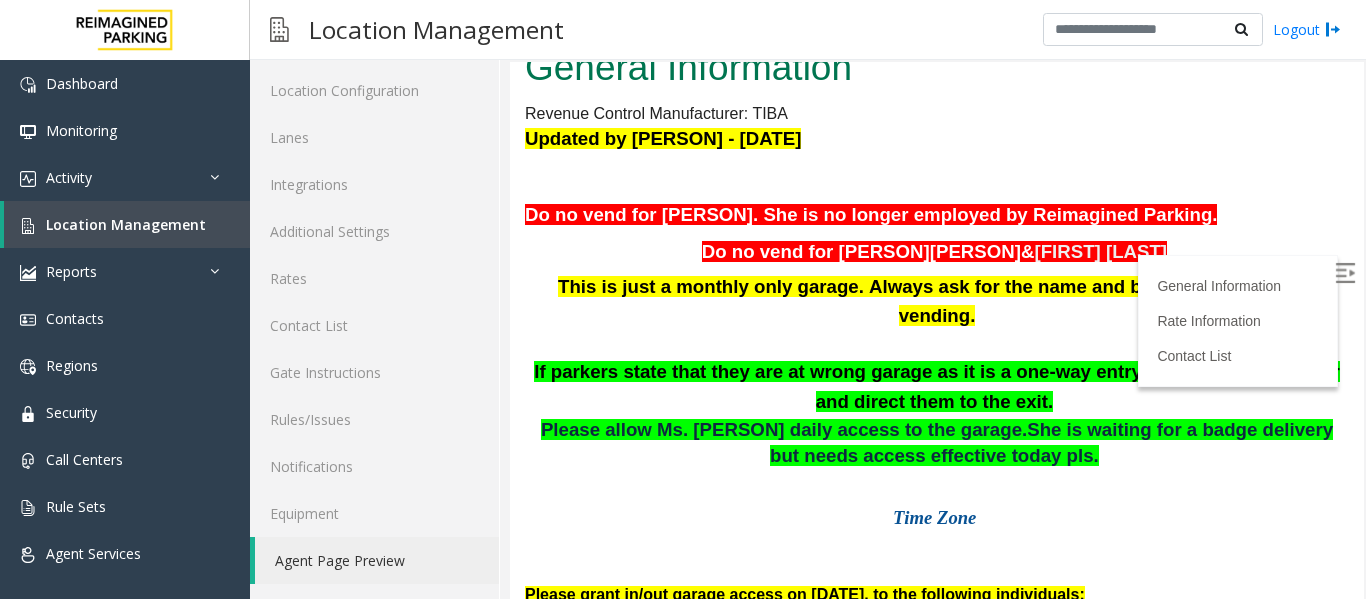 scroll, scrollTop: 0, scrollLeft: 0, axis: both 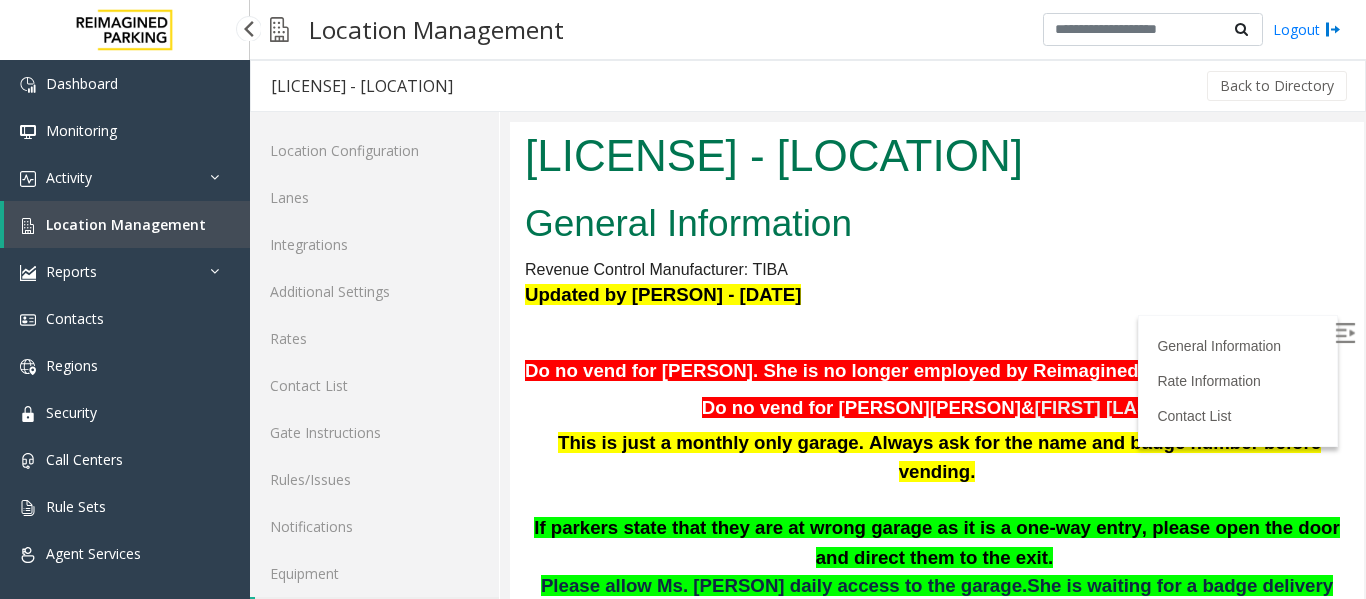 click on "Location Management" at bounding box center (126, 224) 